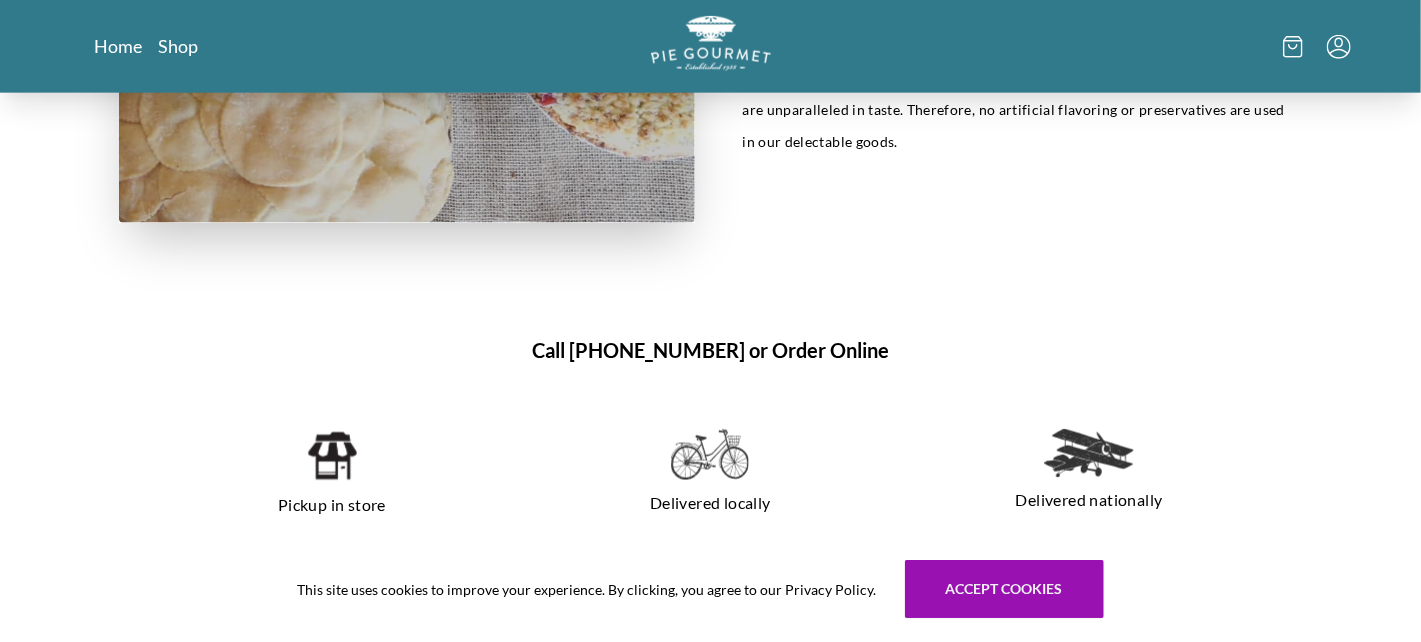 scroll, scrollTop: 1214, scrollLeft: 0, axis: vertical 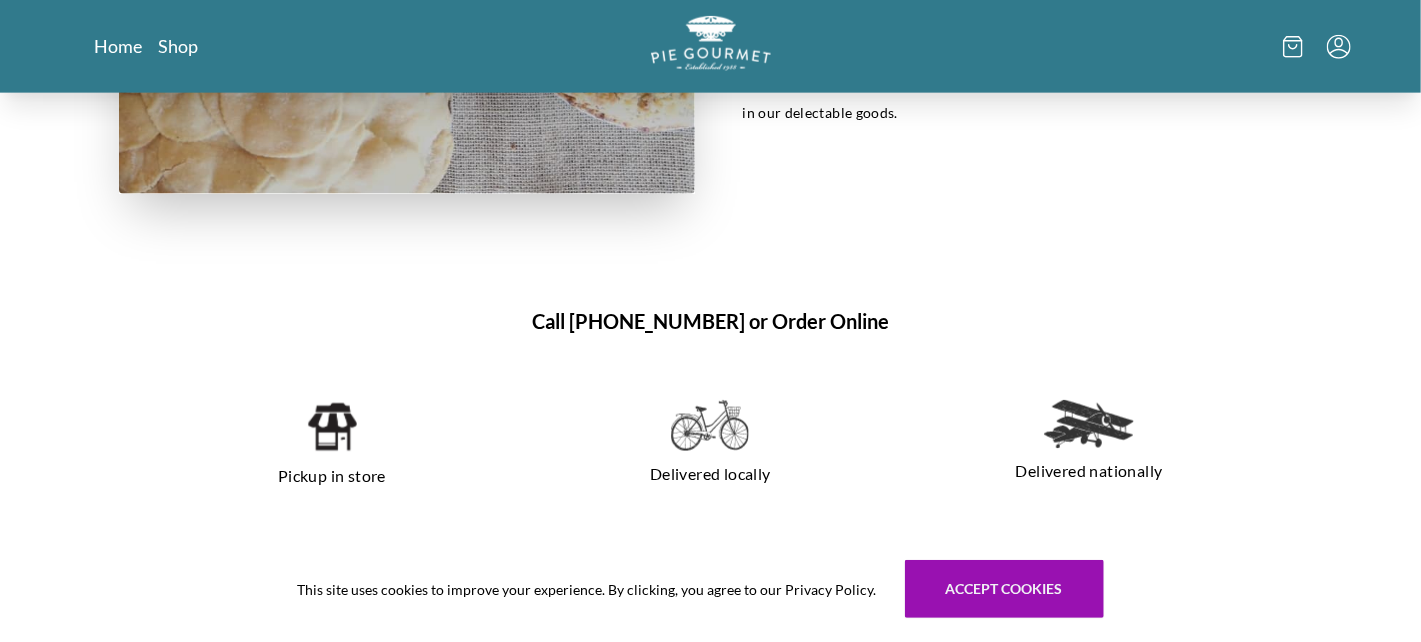 click at bounding box center (331, 427) 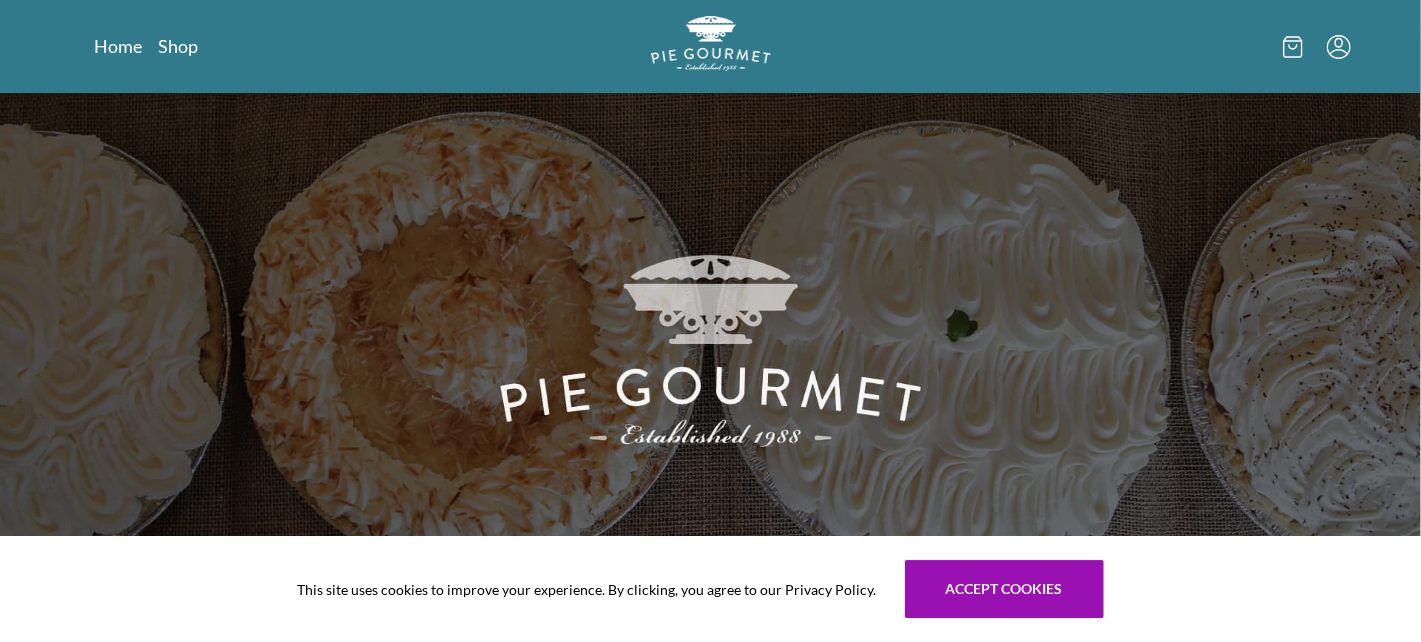 scroll, scrollTop: 0, scrollLeft: 0, axis: both 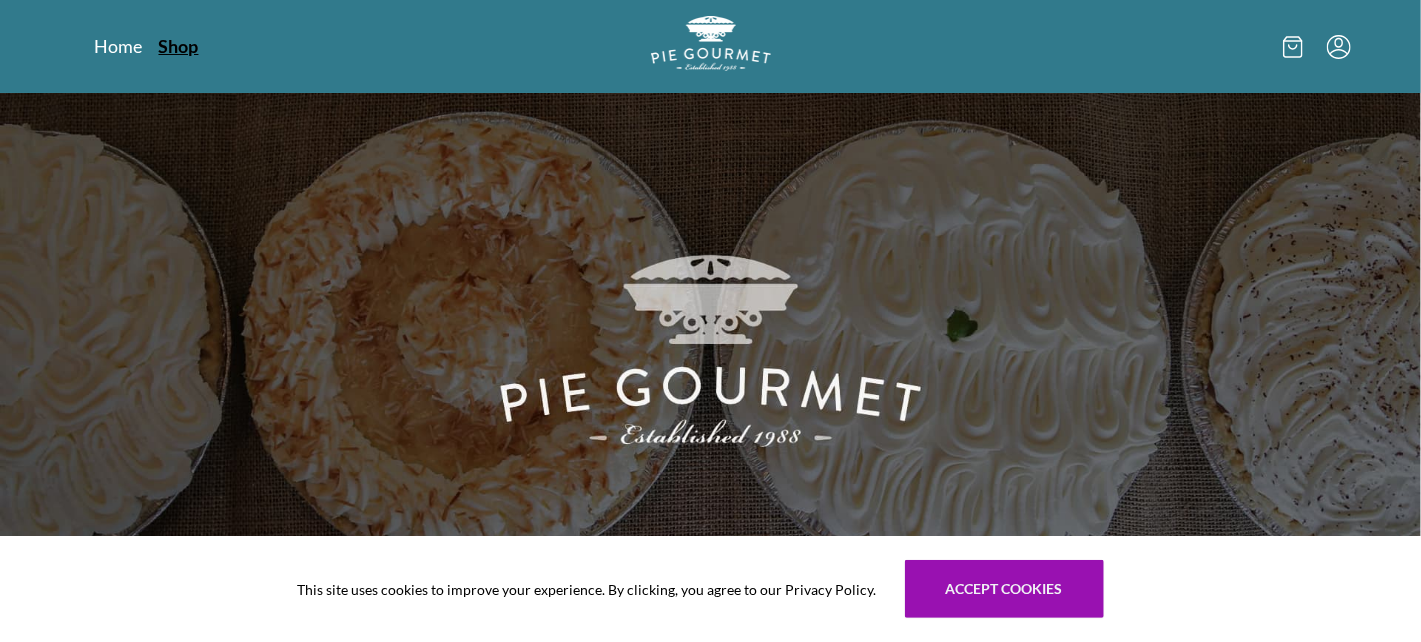 click on "Shop" at bounding box center [179, 46] 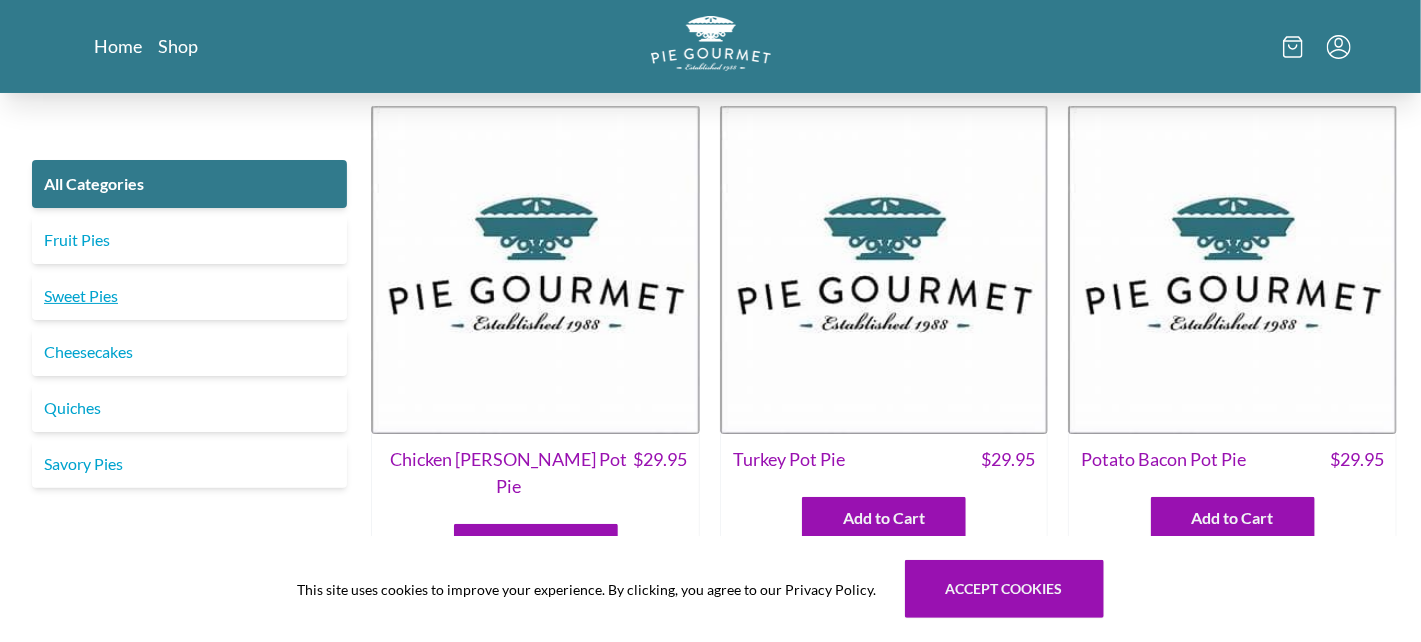 click on "Sweet Pies" at bounding box center (189, 296) 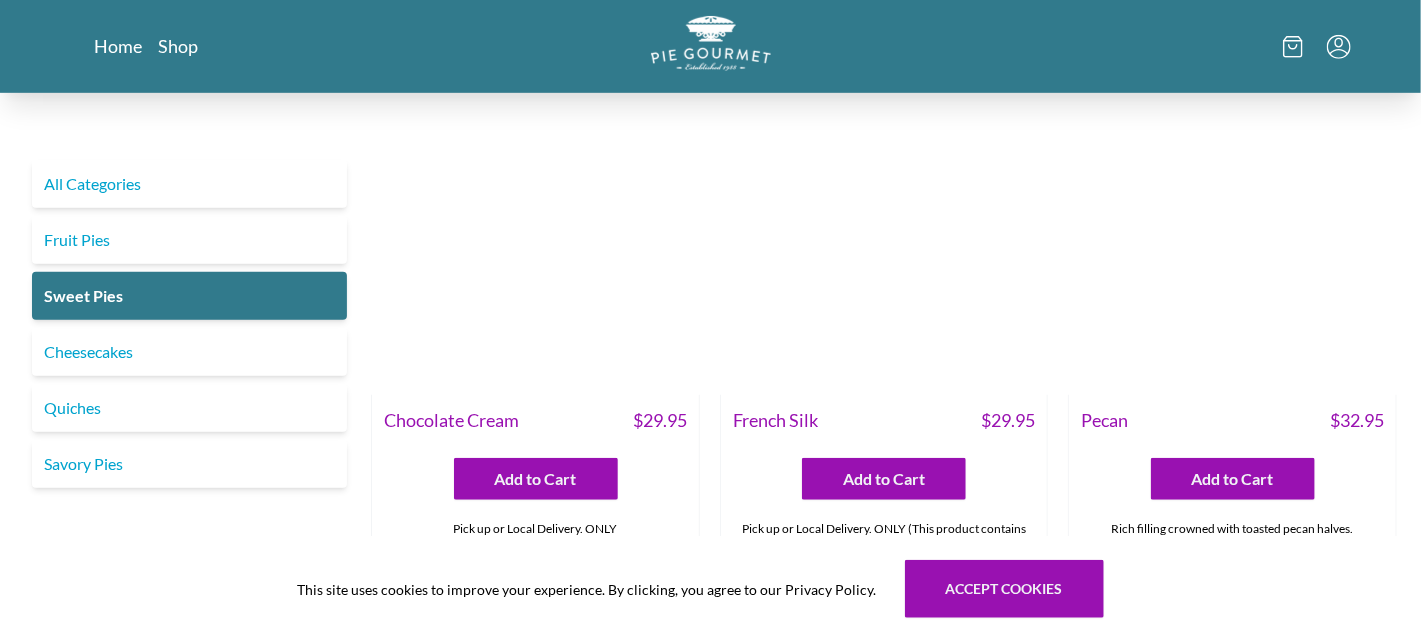 scroll, scrollTop: 552, scrollLeft: 0, axis: vertical 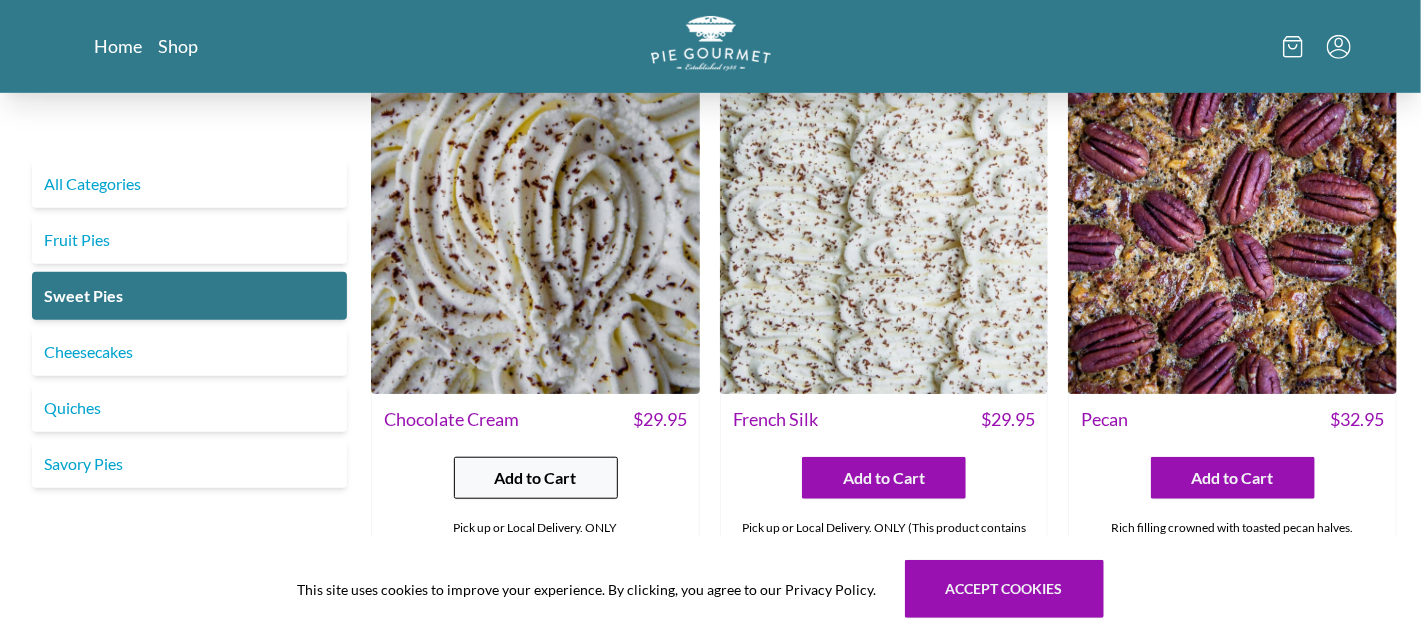 click on "Add to Cart" at bounding box center [536, 478] 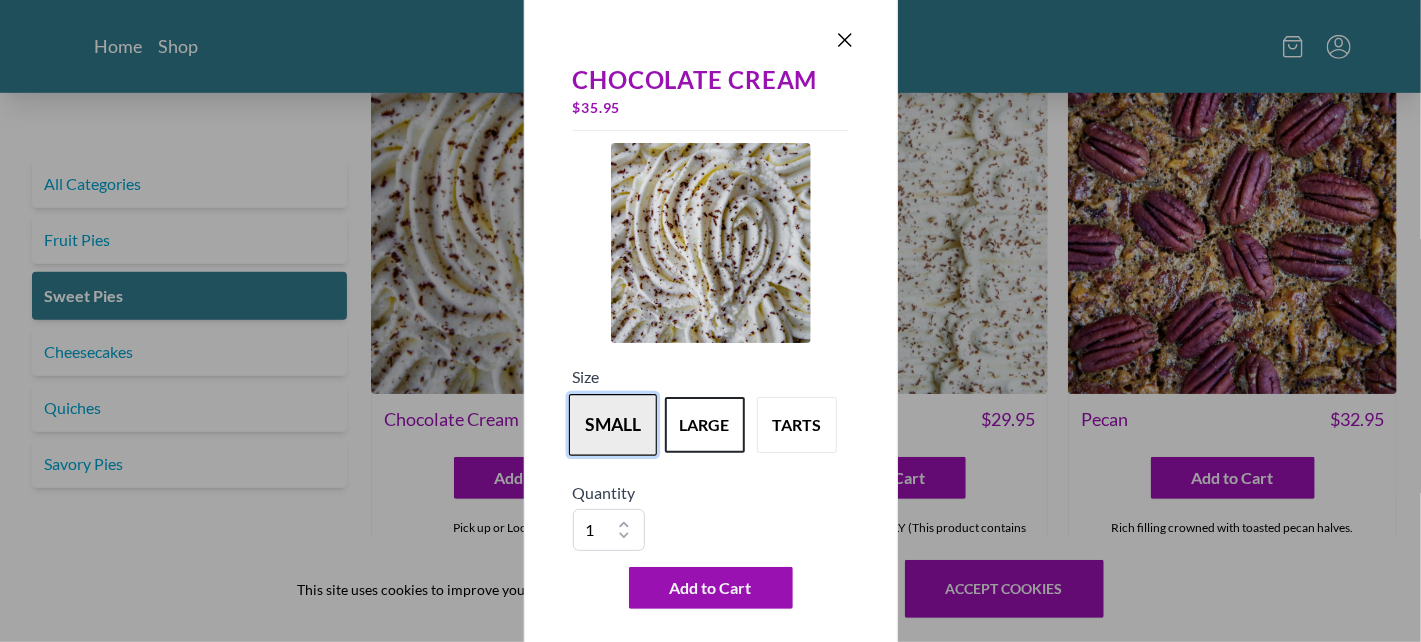 click on "small" at bounding box center (613, 425) 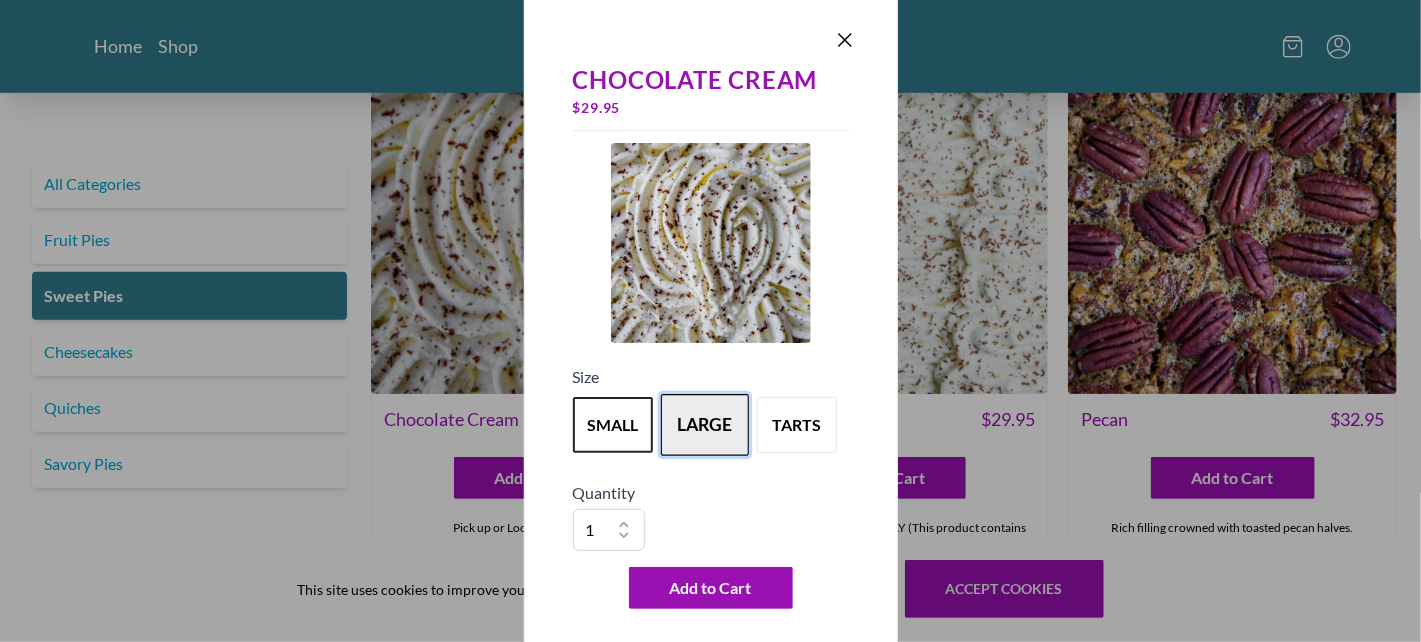 click on "large" at bounding box center (705, 425) 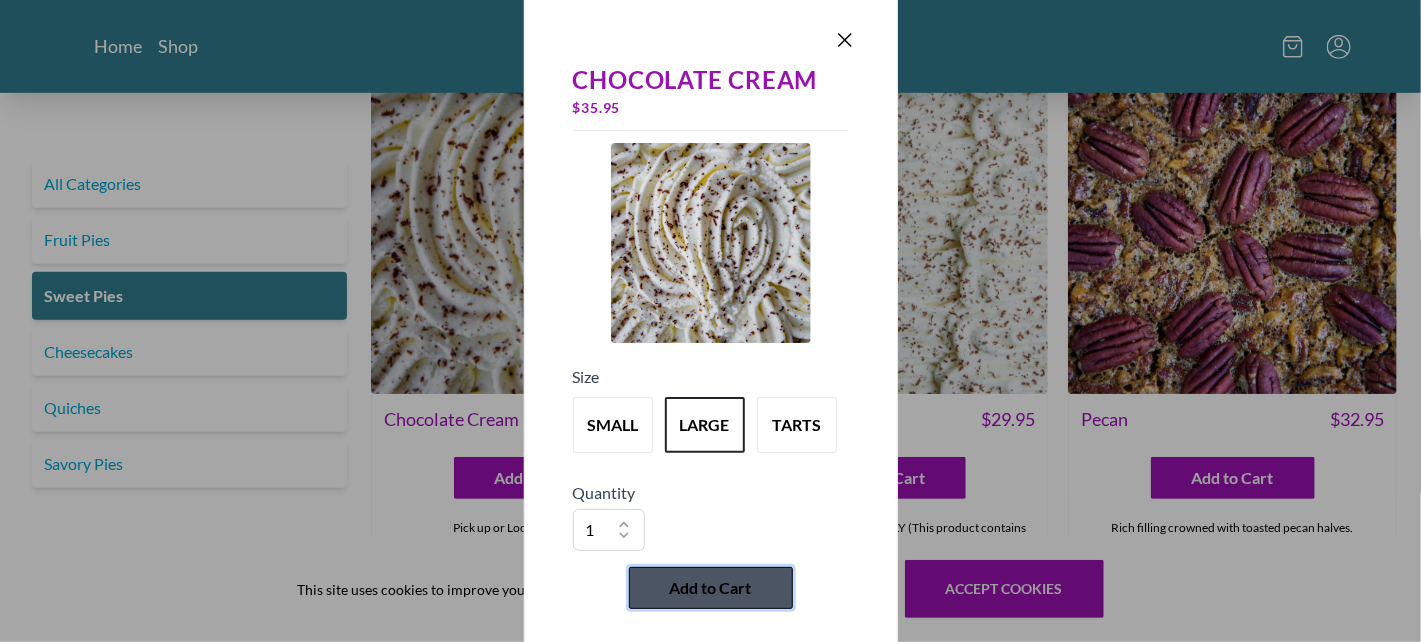 click on "Add to Cart" at bounding box center (711, 588) 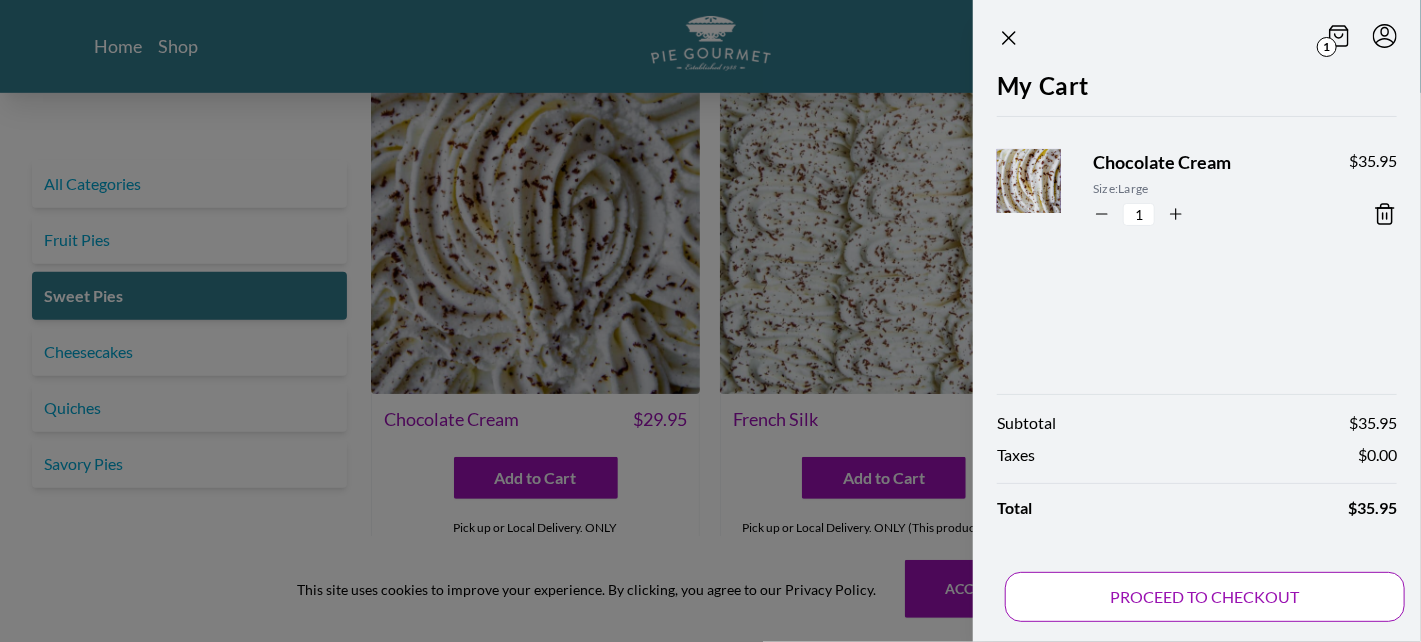 click on "PROCEED TO CHECKOUT" at bounding box center [1205, 597] 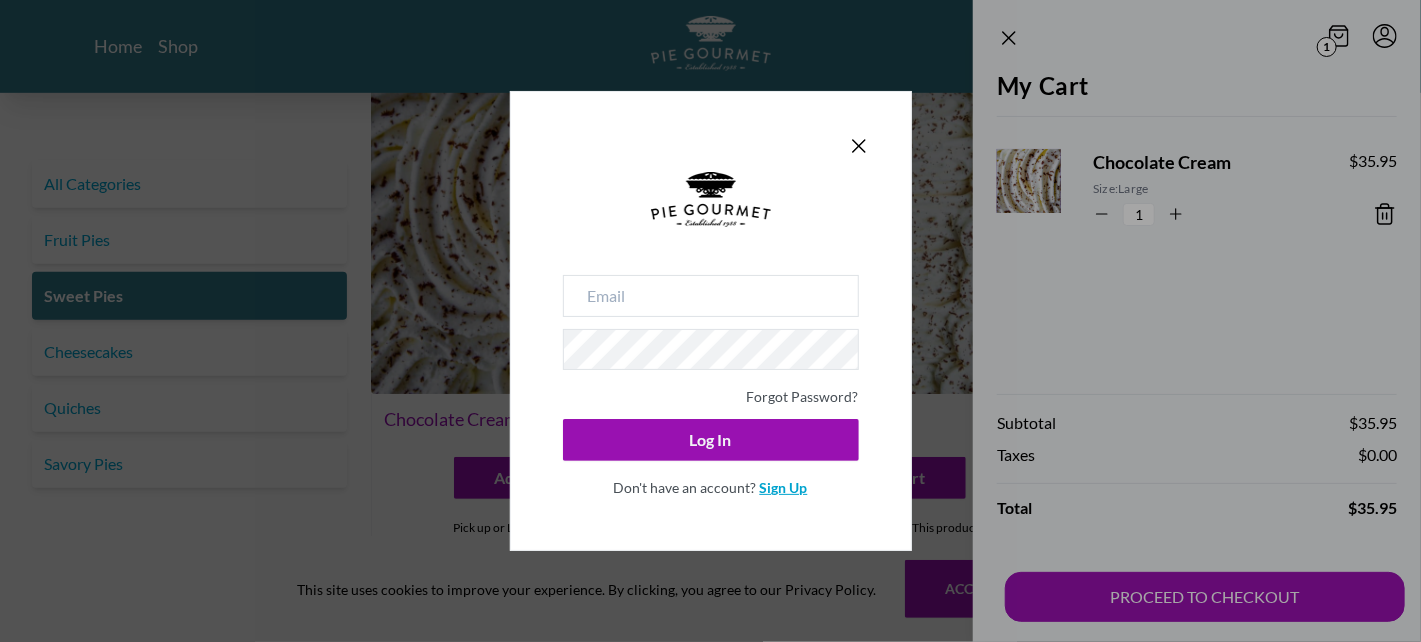 click on "Sign Up" at bounding box center (784, 487) 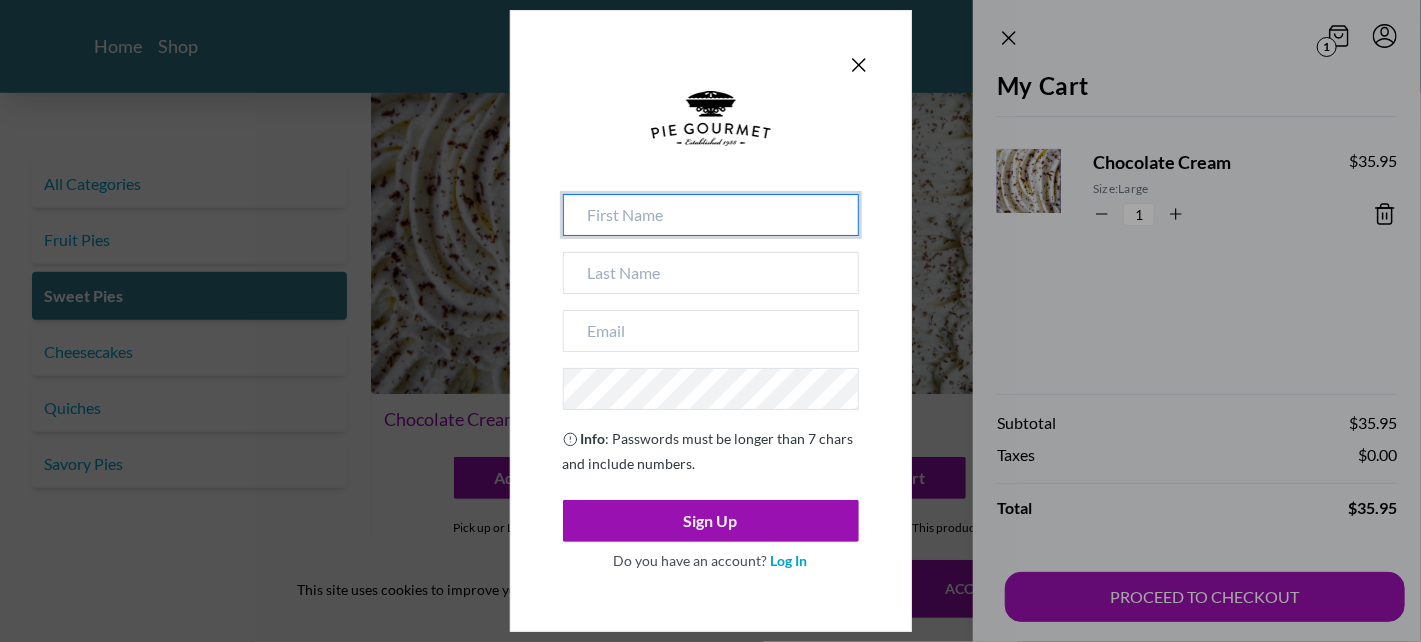 click at bounding box center [711, 215] 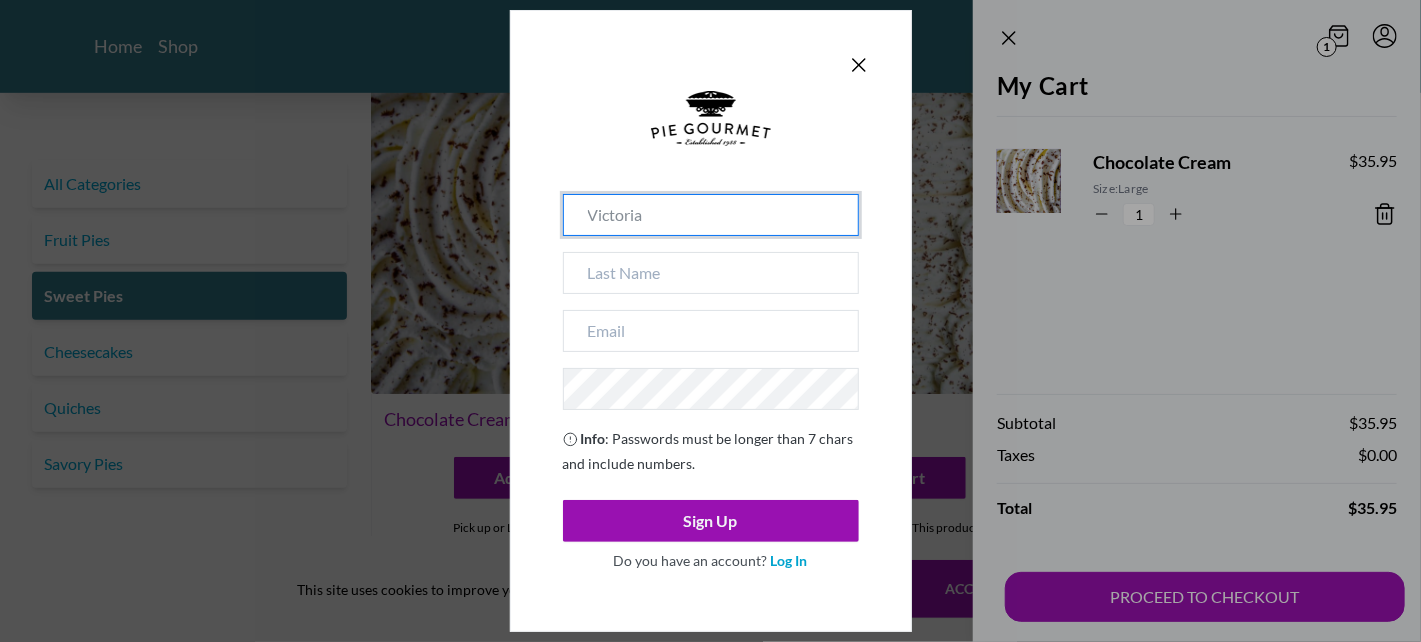 type on "Victoria" 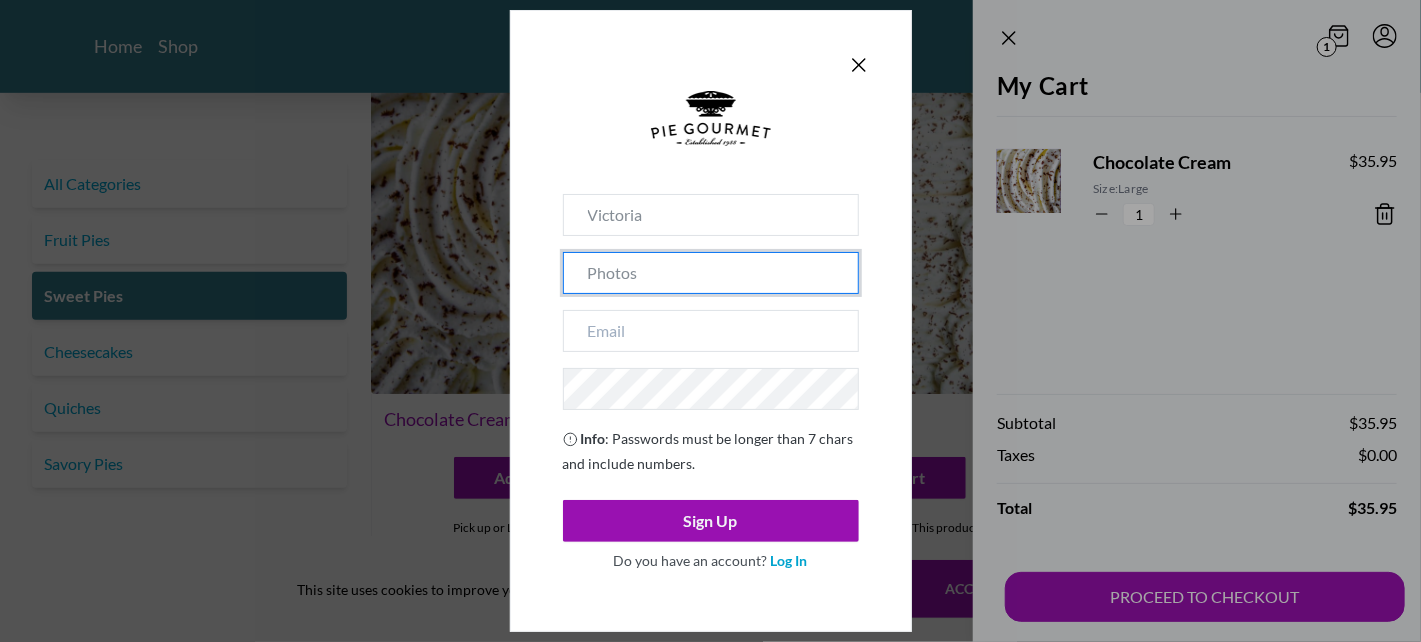 type on "Photos" 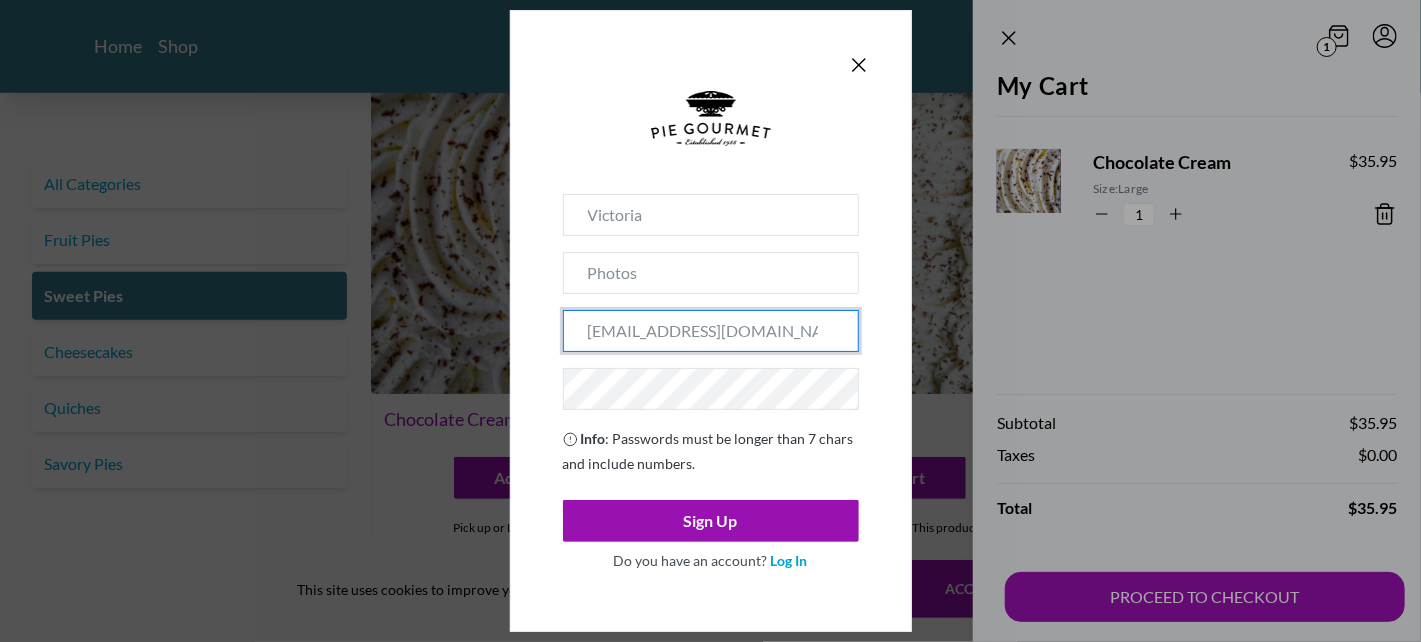 type on "[EMAIL_ADDRESS][DOMAIN_NAME]" 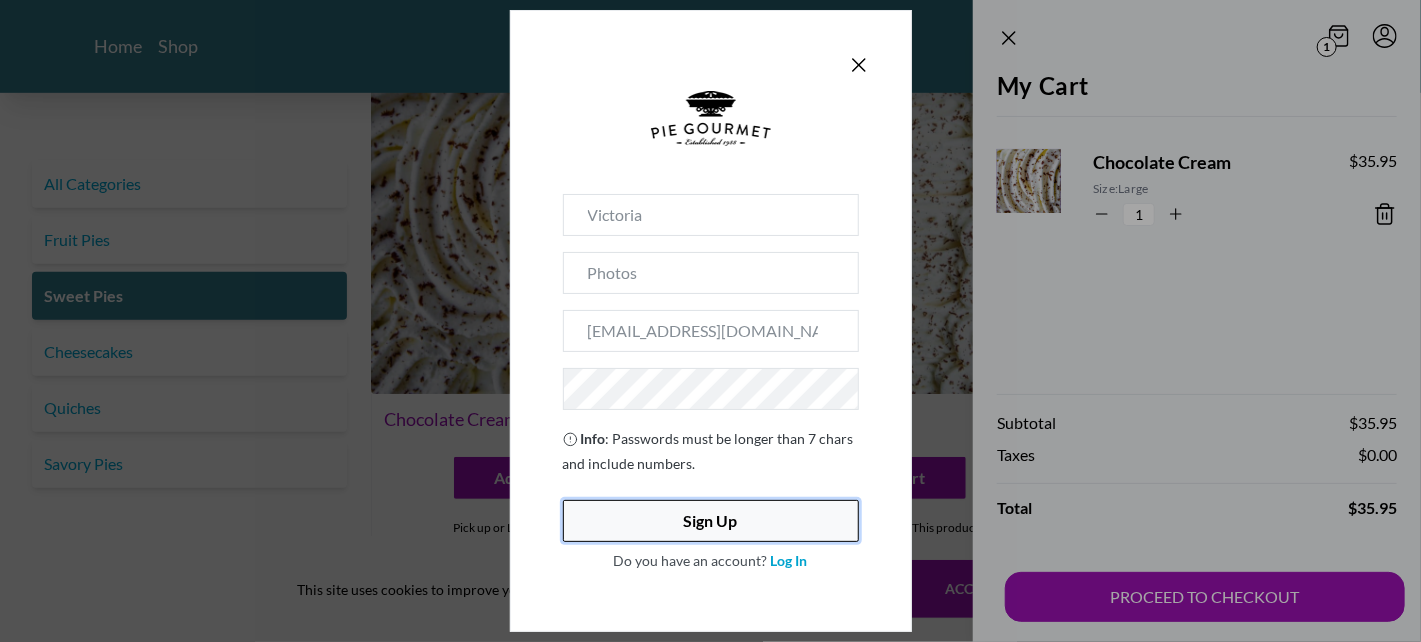 click on "Sign Up" at bounding box center (711, 521) 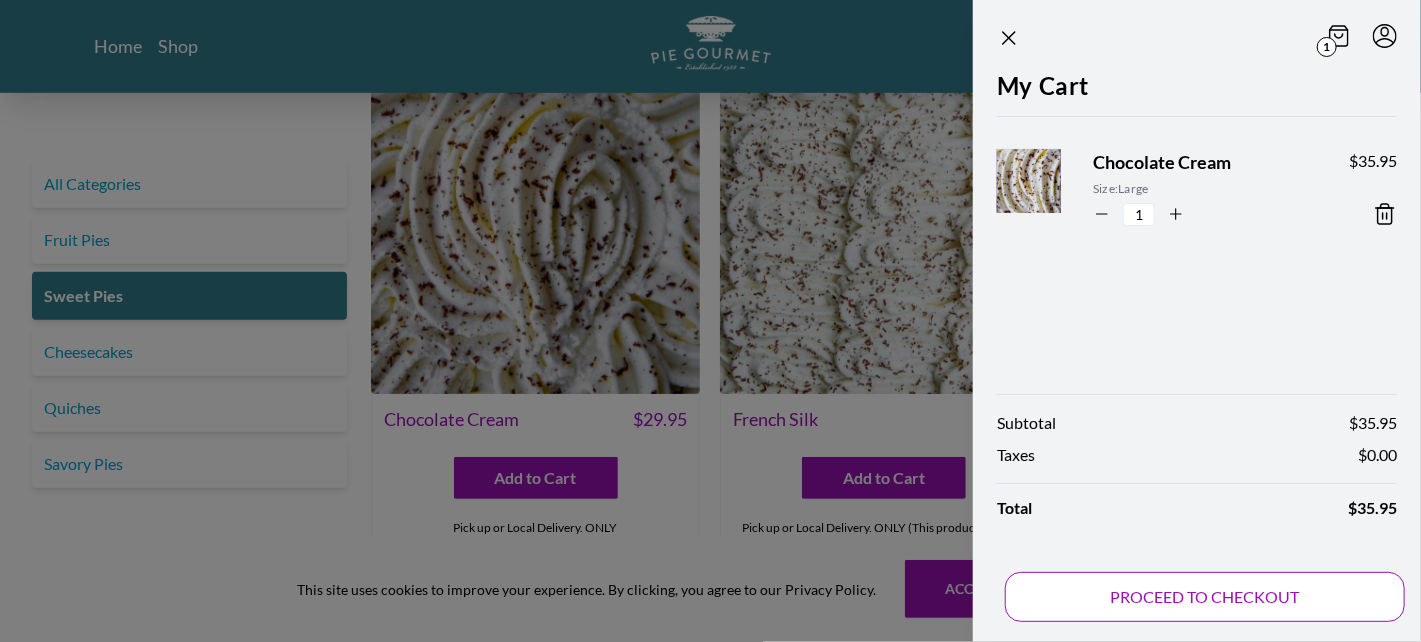 click on "PROCEED TO CHECKOUT" at bounding box center (1205, 597) 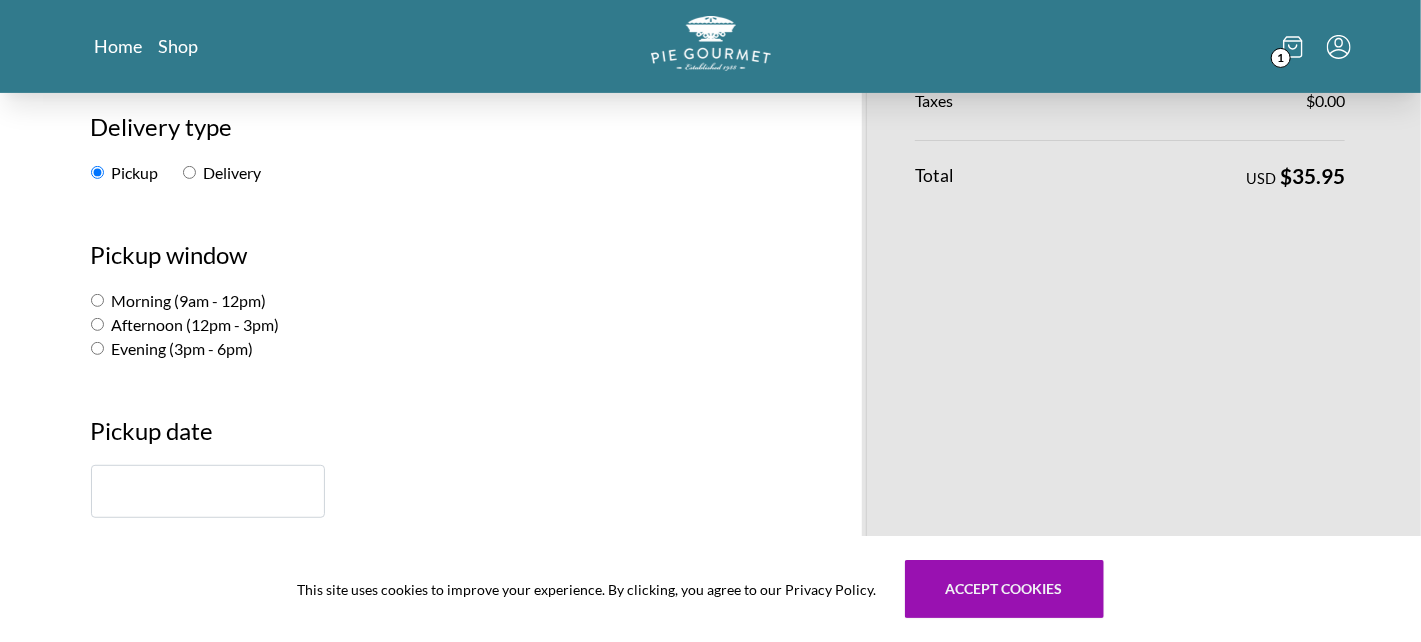 scroll, scrollTop: 331, scrollLeft: 0, axis: vertical 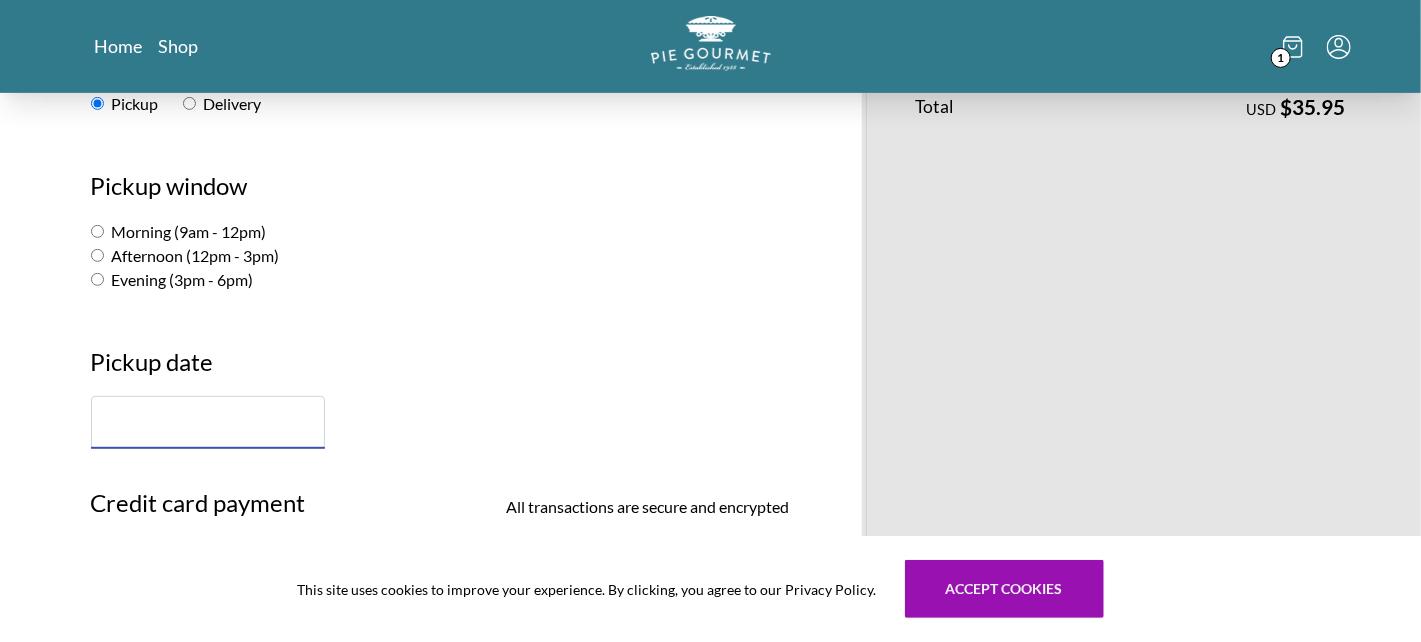 click at bounding box center [208, 422] 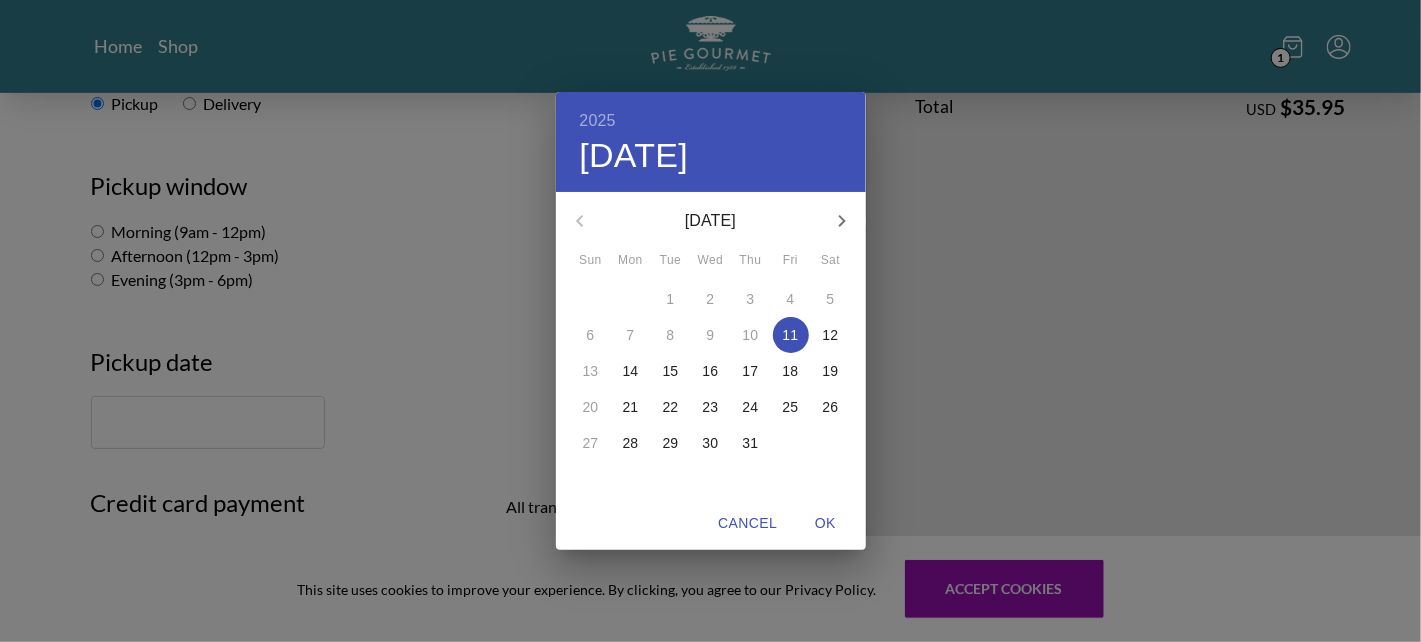 click on "12" at bounding box center (831, 335) 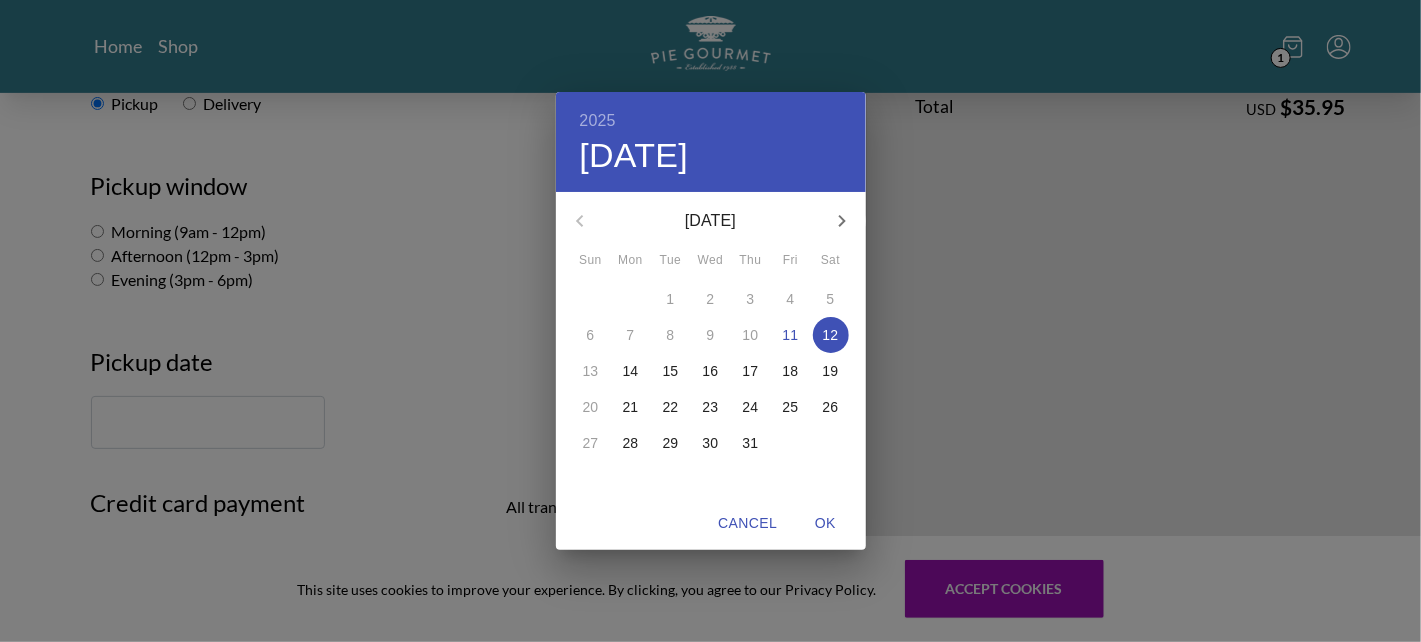 click on "2025 Sat, [DATE] [DATE] Mon Tue Wed Thu Fri Sat 29 30 1 2 3 4 5 6 7 8 9 10 11 12 13 14 15 16 17 18 19 20 21 22 23 24 25 26 27 28 29 30 31 1 2 Cancel OK" at bounding box center (710, 321) 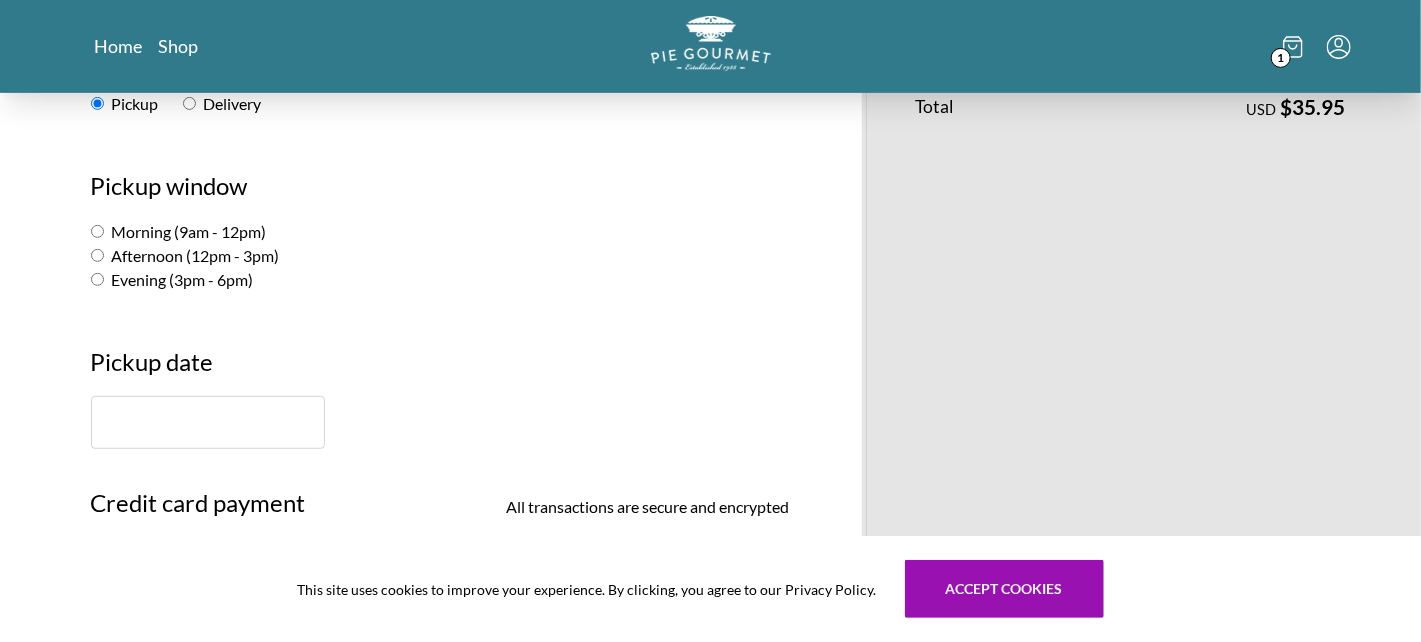 click on "Afternoon (12pm - 3pm)" at bounding box center (97, 255) 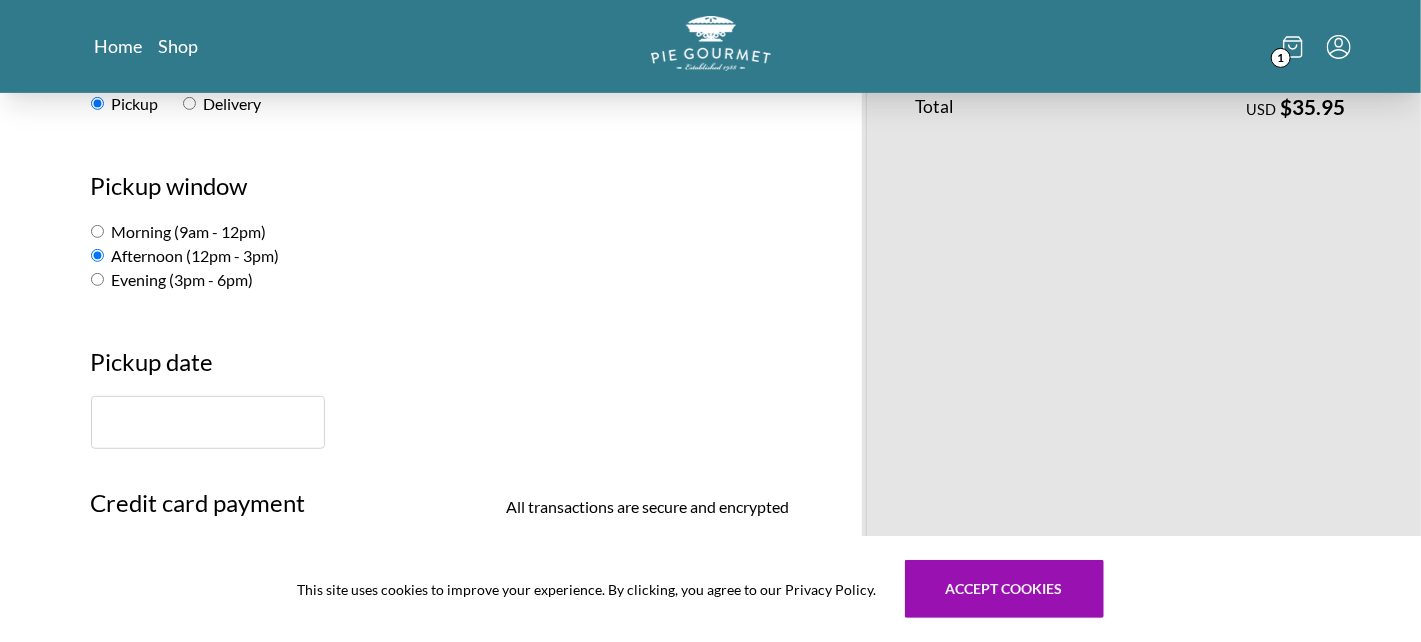 radio on "true" 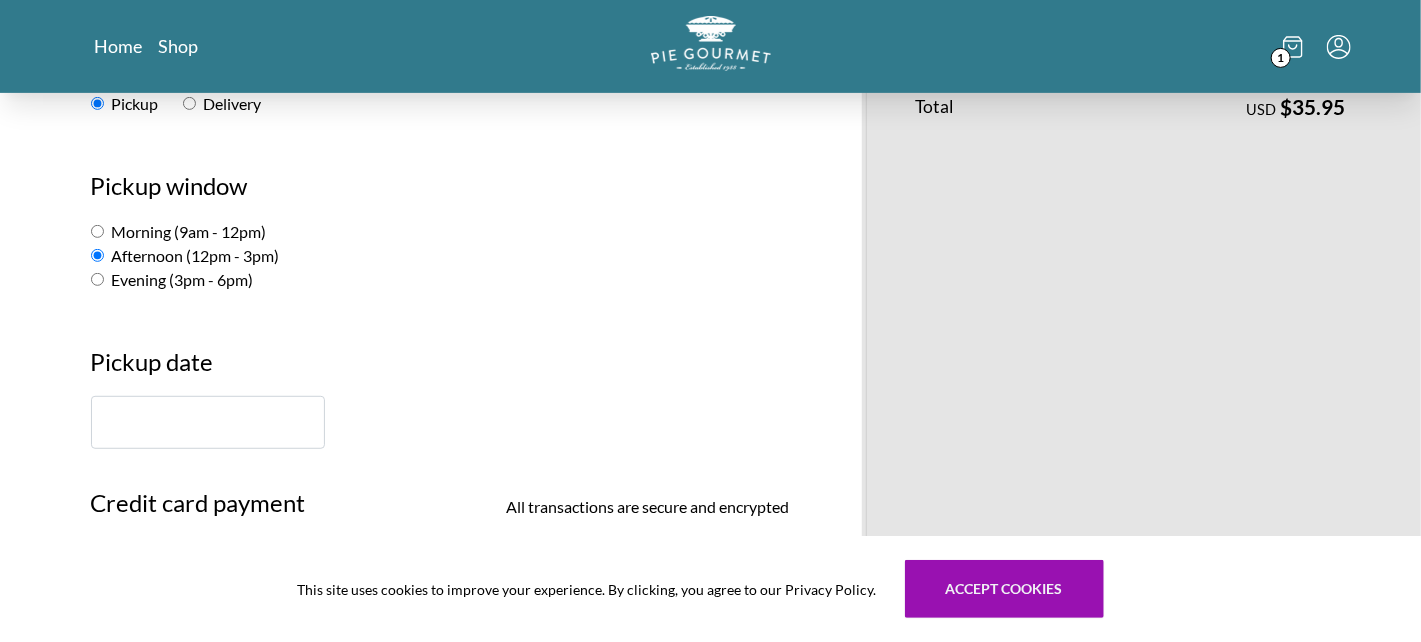 click at bounding box center [208, 422] 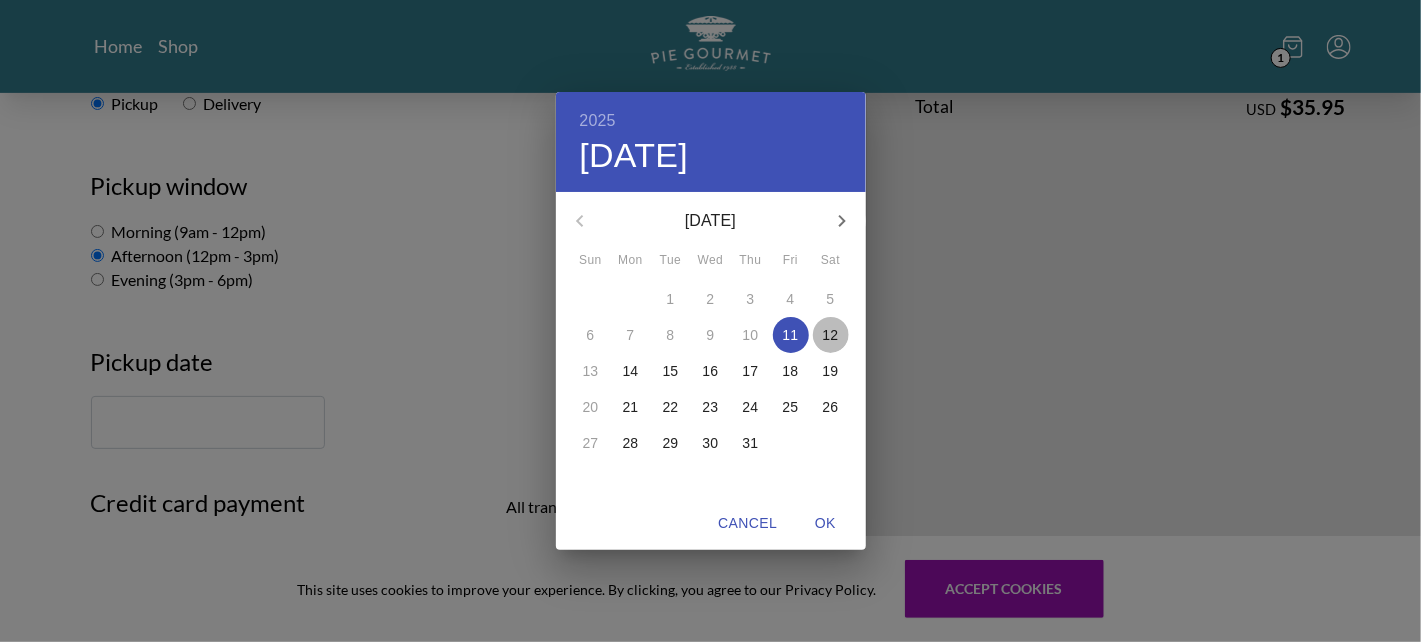 click on "12" at bounding box center [831, 335] 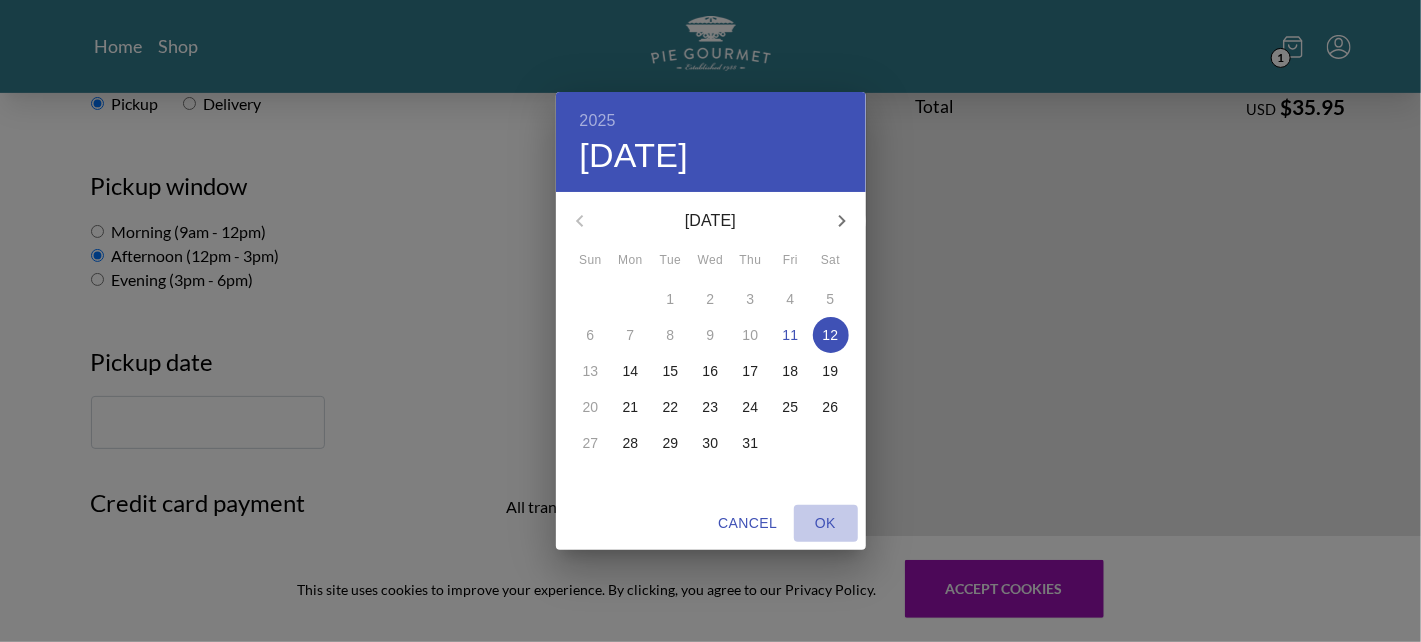 click on "OK" at bounding box center [826, 523] 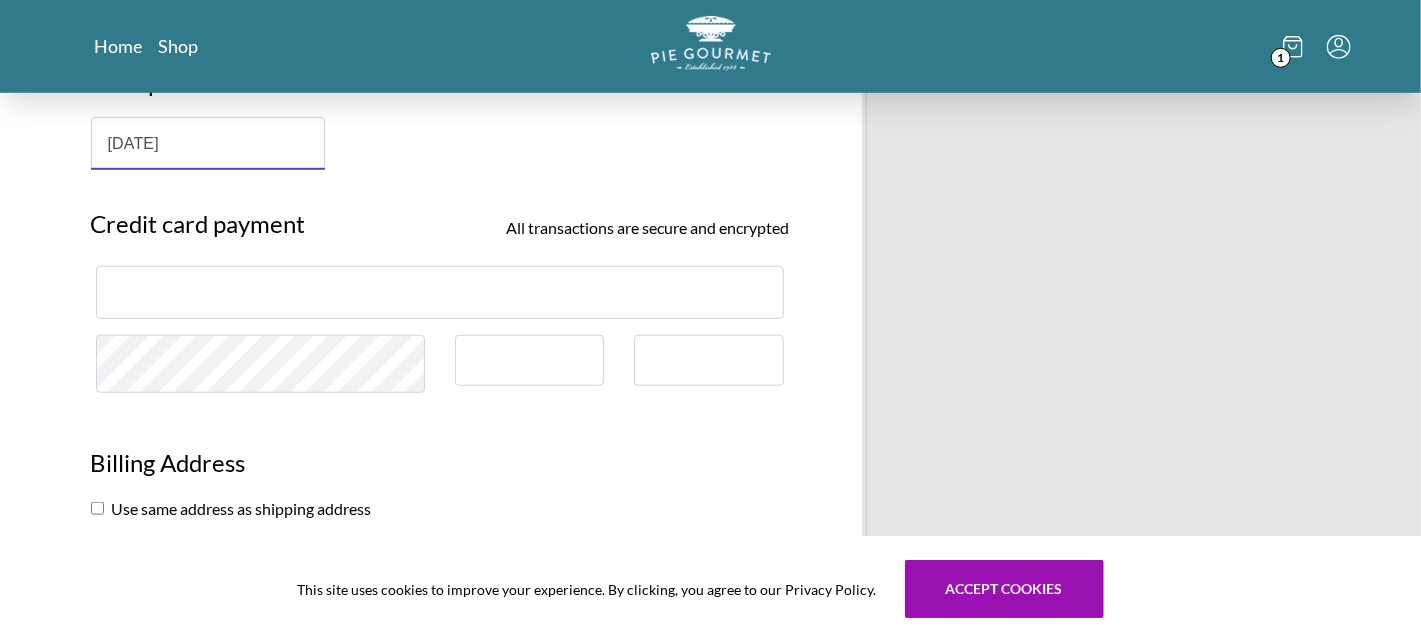 scroll, scrollTop: 662, scrollLeft: 0, axis: vertical 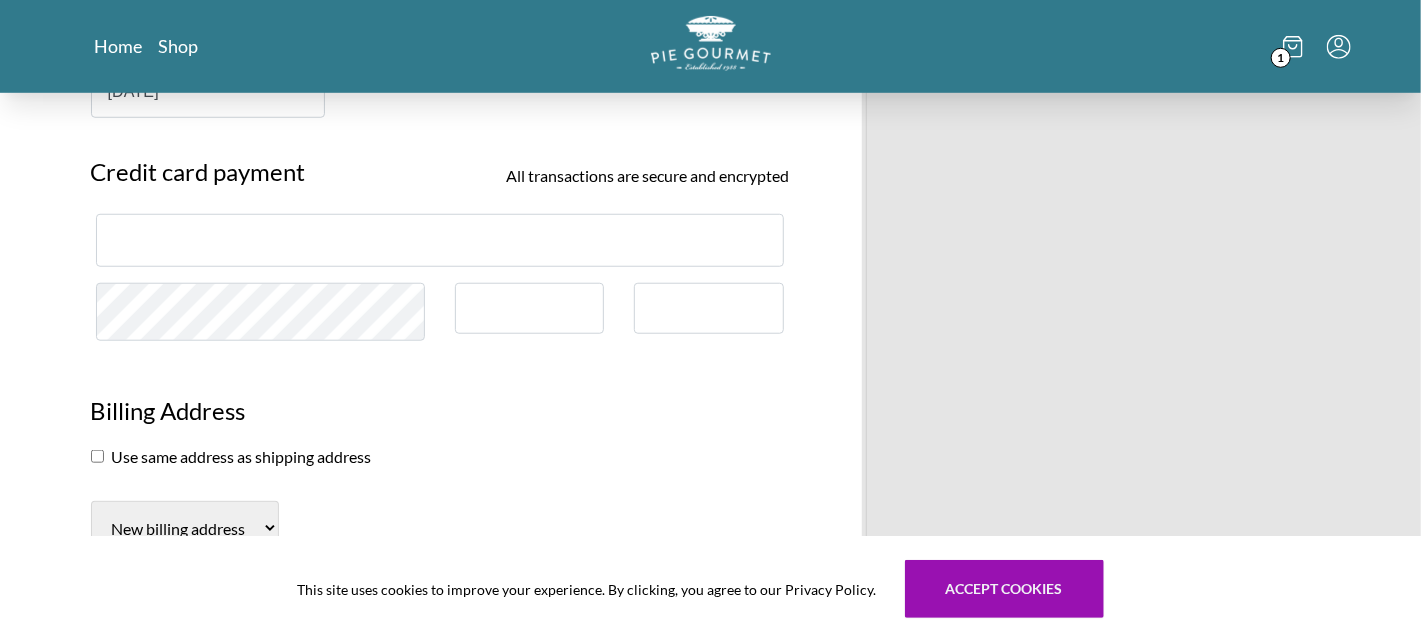 click at bounding box center (709, 308) 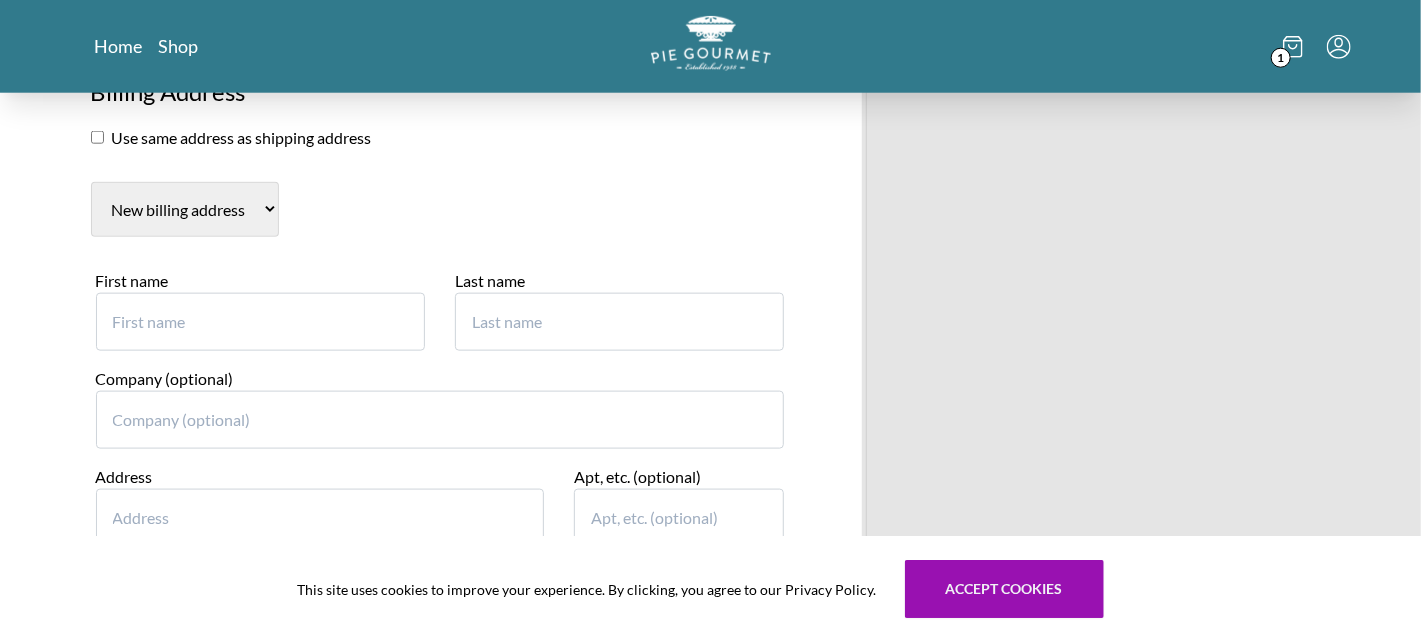 scroll, scrollTop: 993, scrollLeft: 0, axis: vertical 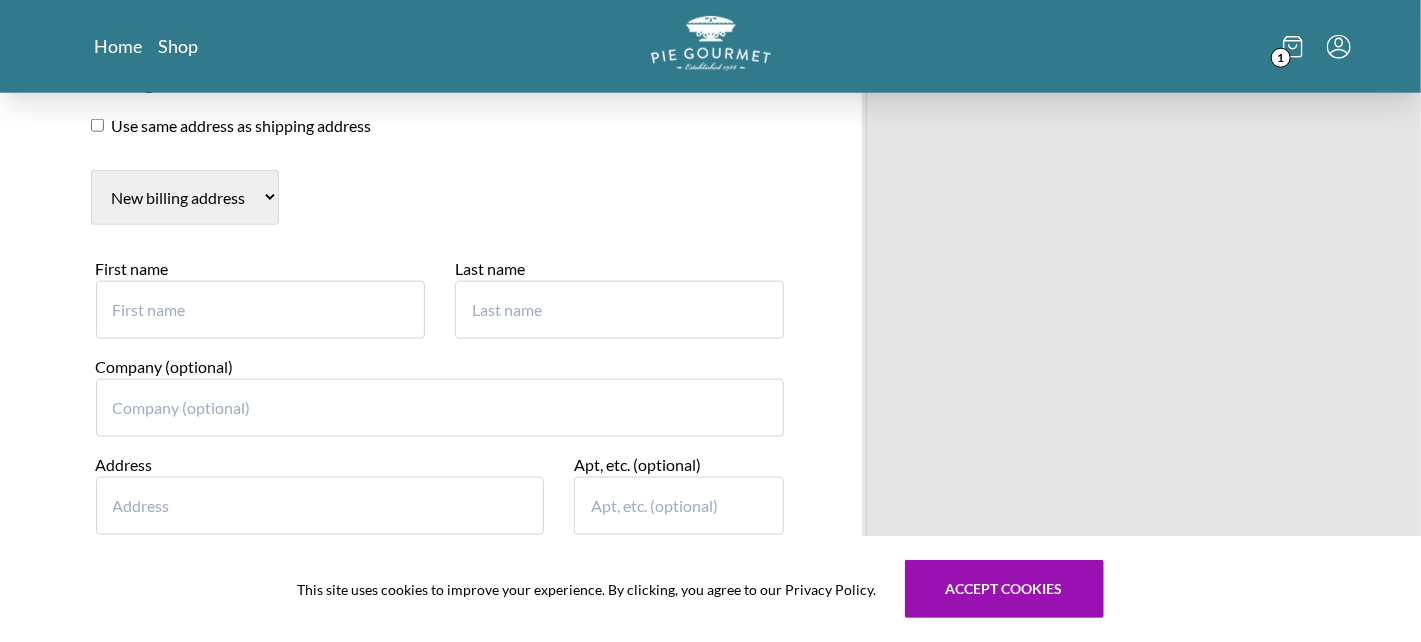 click on "First name" at bounding box center (260, 310) 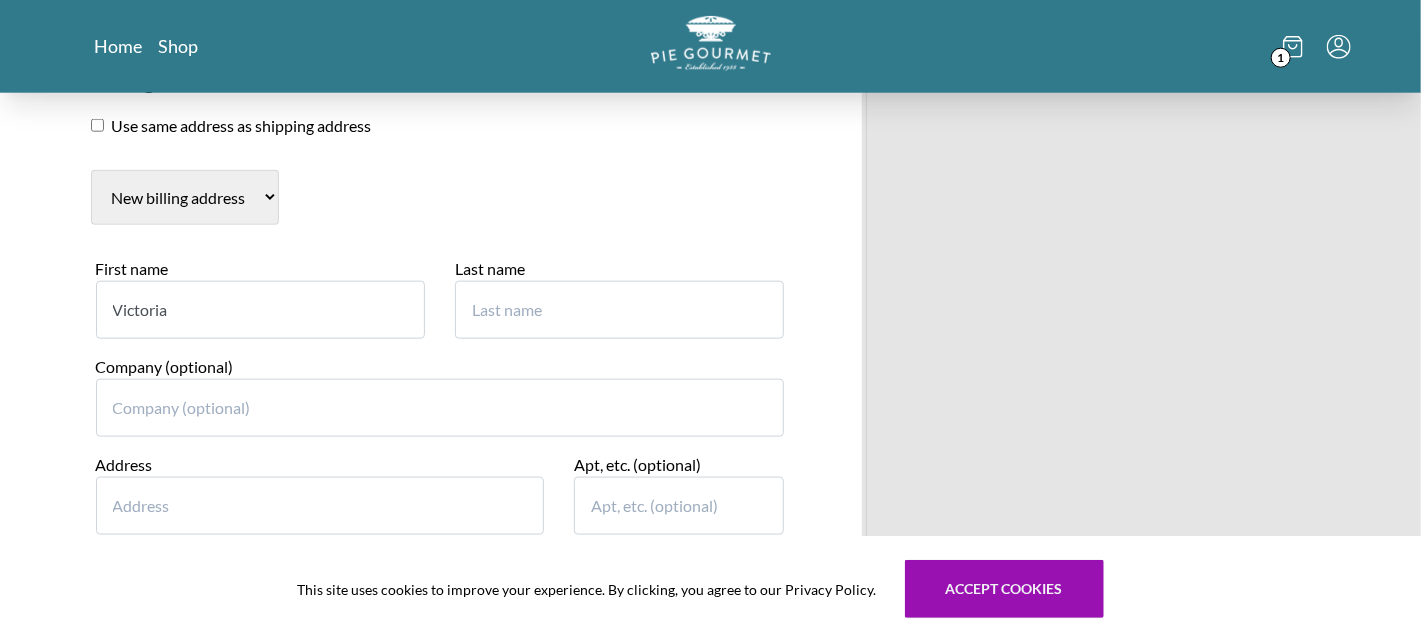 type on "Victoria" 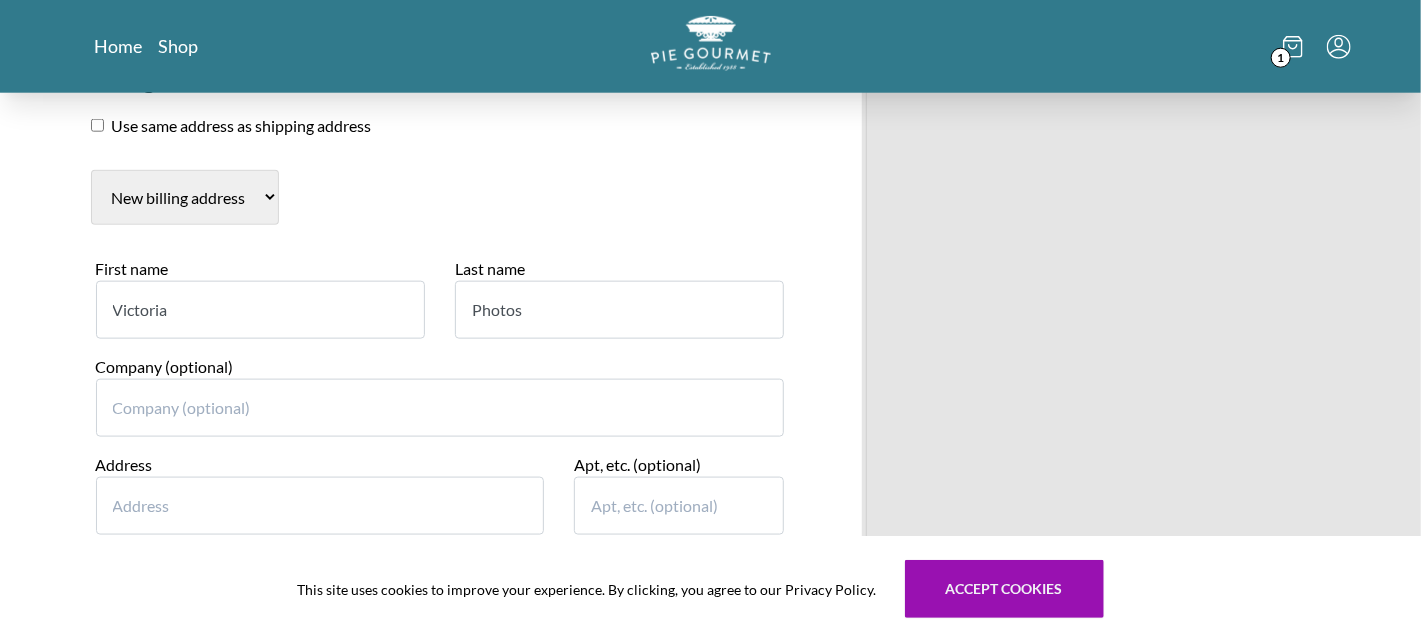 type on "Photos" 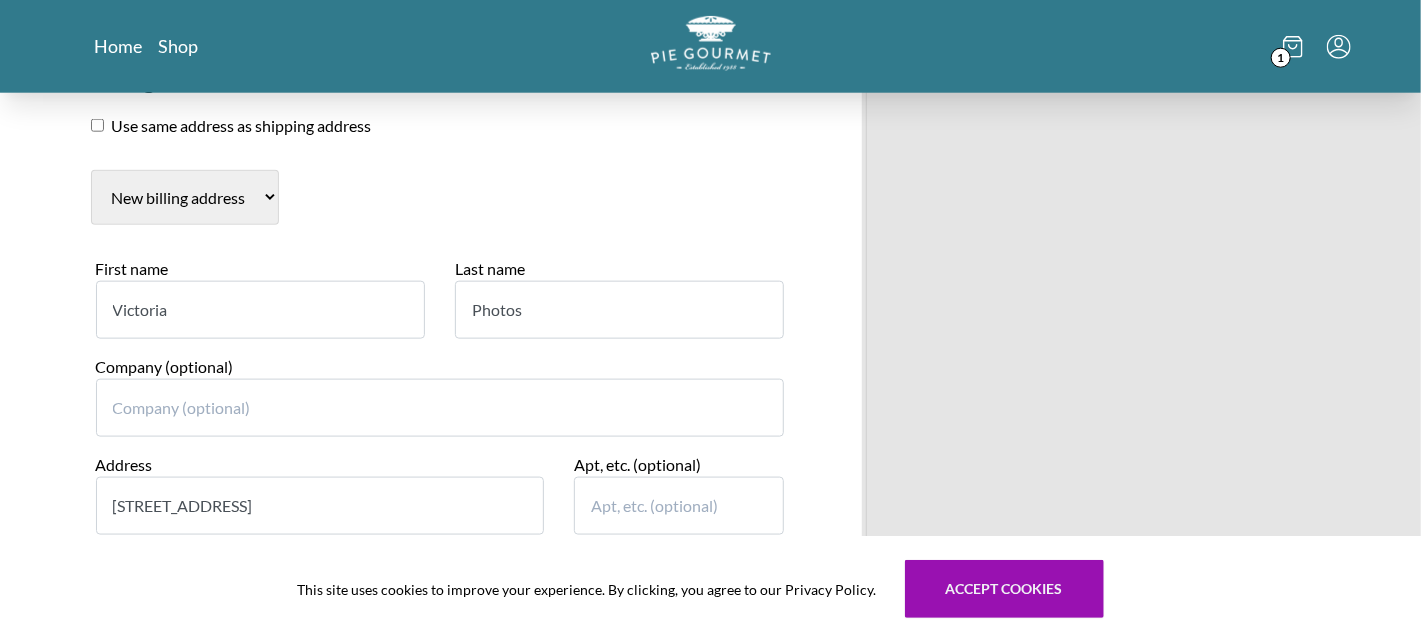 type on "[STREET_ADDRESS]" 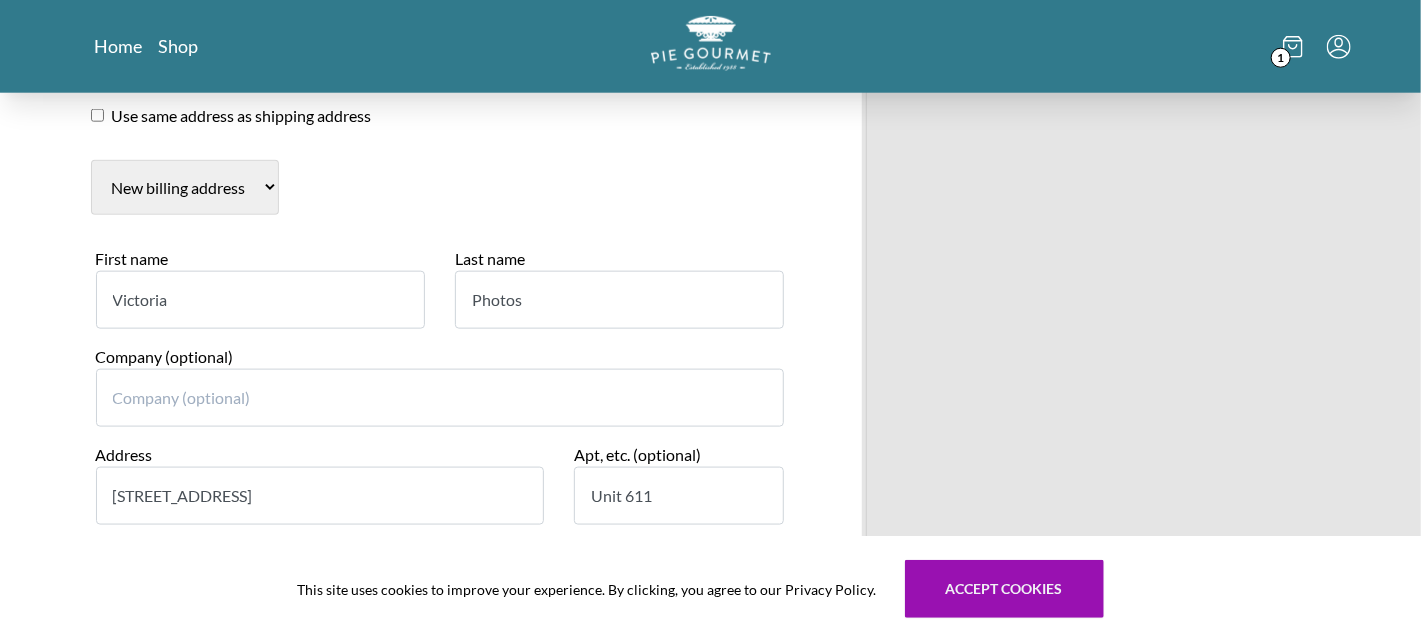 scroll, scrollTop: 1214, scrollLeft: 0, axis: vertical 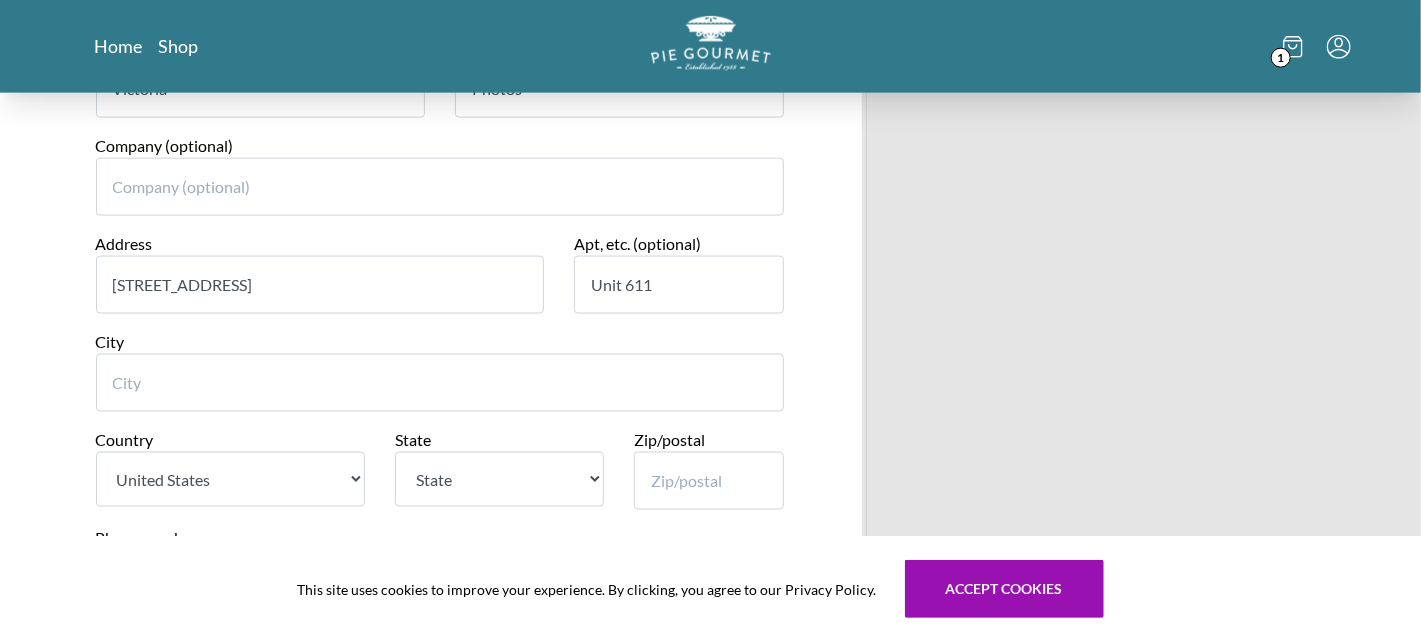 type on "Unit 611" 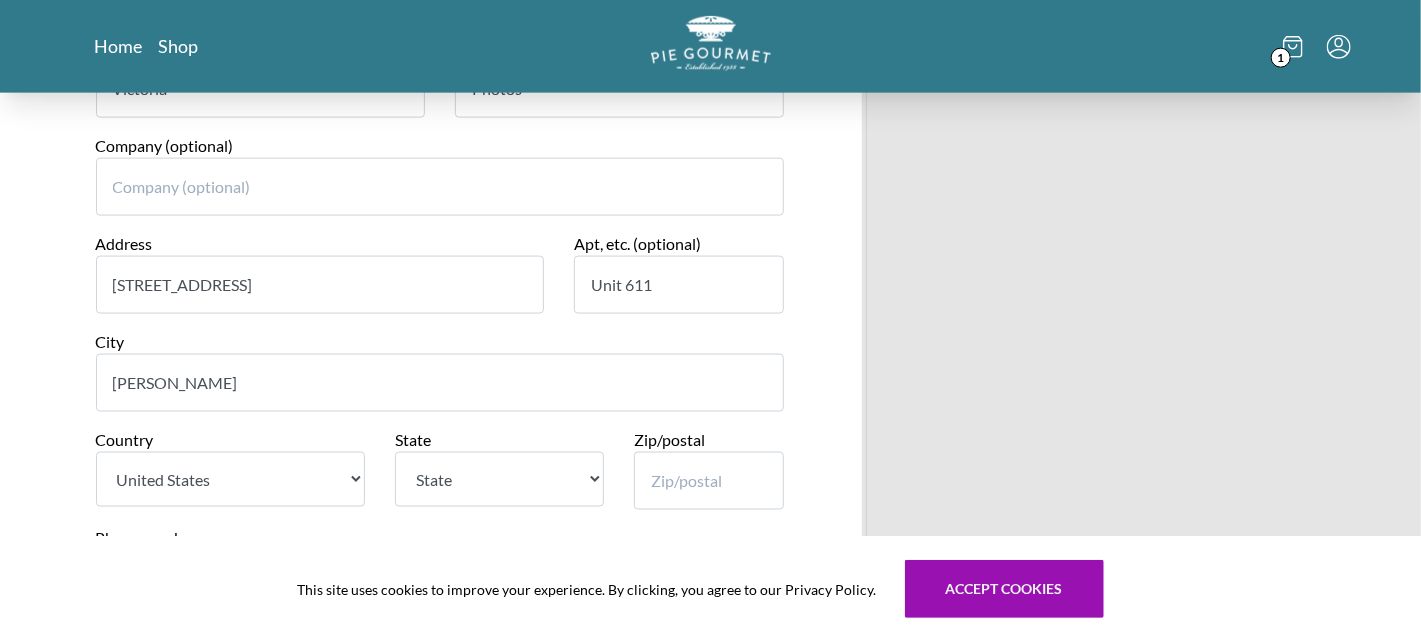 type on "[PERSON_NAME]" 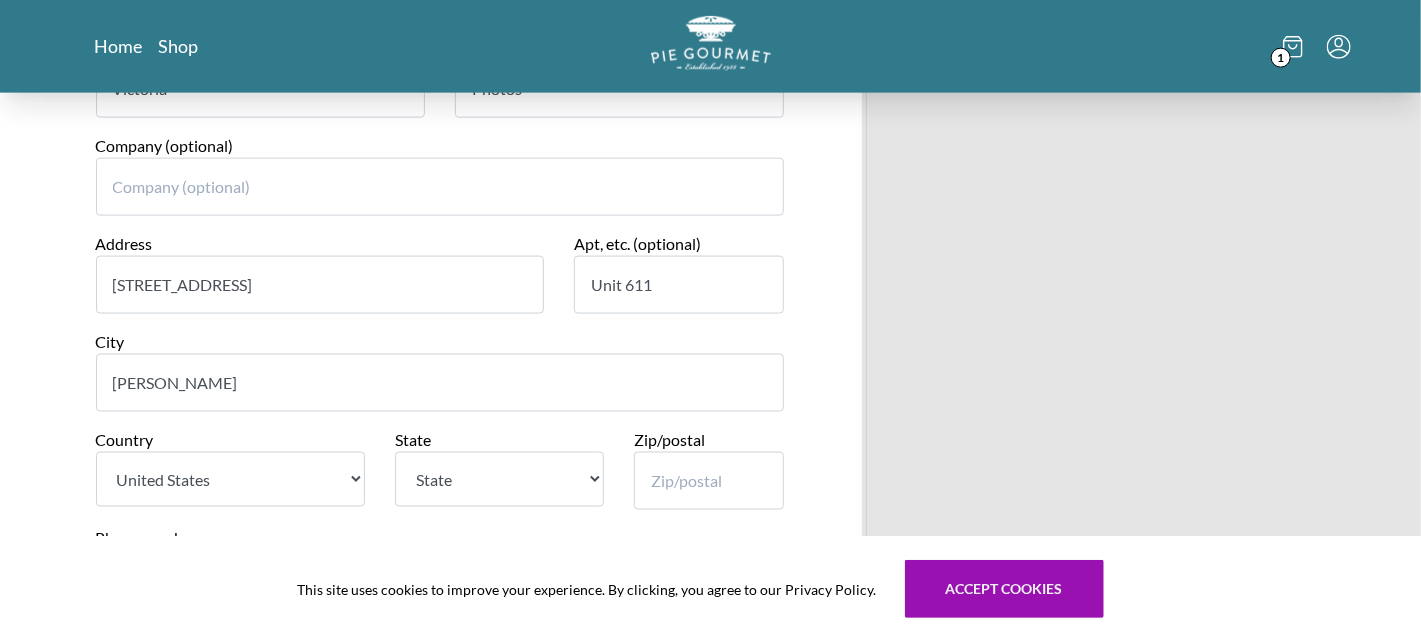 click on "State [US_STATE] [US_STATE] [US_STATE] [US_STATE] [US_STATE] [US_STATE] [US_STATE] [US_STATE] [US_STATE] [US_STATE] [US_STATE] [US_STATE] [US_STATE] [US_STATE] [US_STATE] [US_STATE] [US_STATE] [US_STATE] [US_STATE] [US_STATE] [US_STATE] [US_STATE] [US_STATE] [US_STATE] [US_STATE] [US_STATE] [US_STATE] [US_STATE] [US_STATE] [US_STATE] [US_STATE] [US_STATE] [US_STATE] [US_STATE] [US_STATE] [US_STATE] [US_STATE] [US_STATE] [US_STATE] [US_STATE] [US_STATE] [US_STATE] [US_STATE] [US_STATE] [US_STATE] [US_STATE] [US_STATE][PERSON_NAME][US_STATE] [US_STATE][PERSON_NAME] [US_STATE] [US_STATE] [US_STATE] Armed Forces Americas Armed Forces Europe Armed Forces Pacific [US_STATE] [US_STATE] [PERSON_NAME][US_STATE] [US_STATE] [US_STATE] [US_STATE] [GEOGRAPHIC_DATA]" at bounding box center (499, 479) 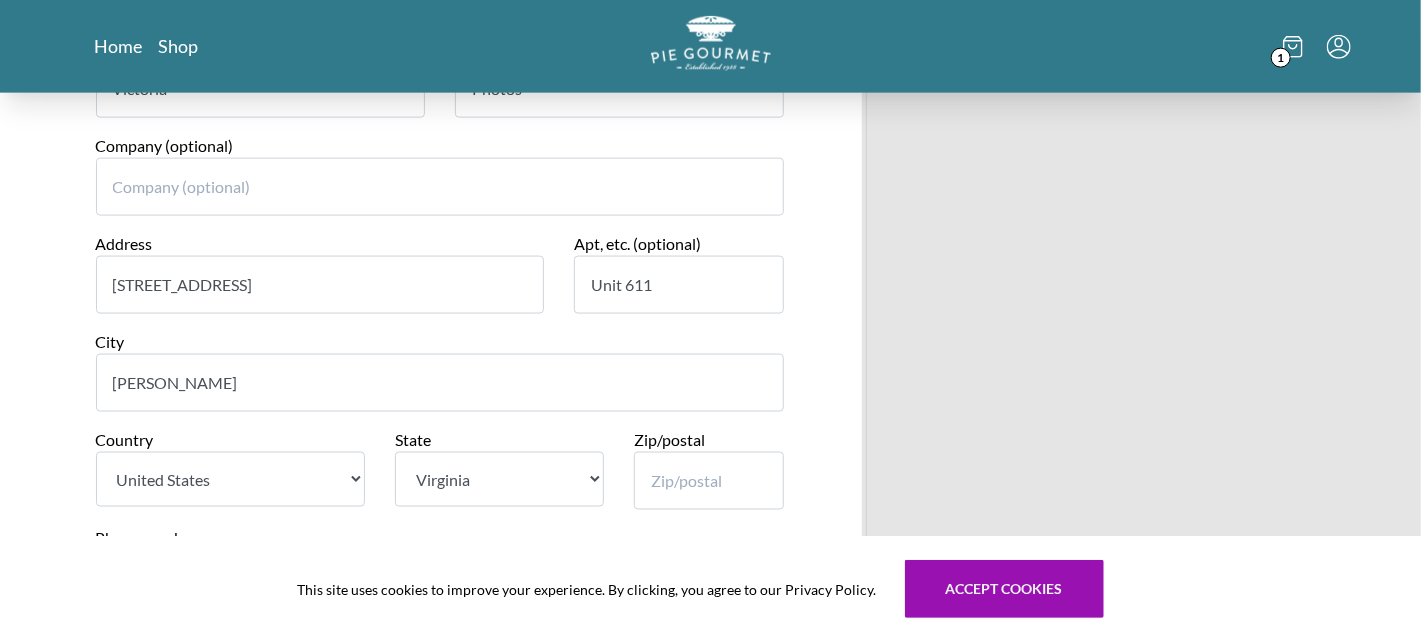 click on "[US_STATE]" at bounding box center (0, 0) 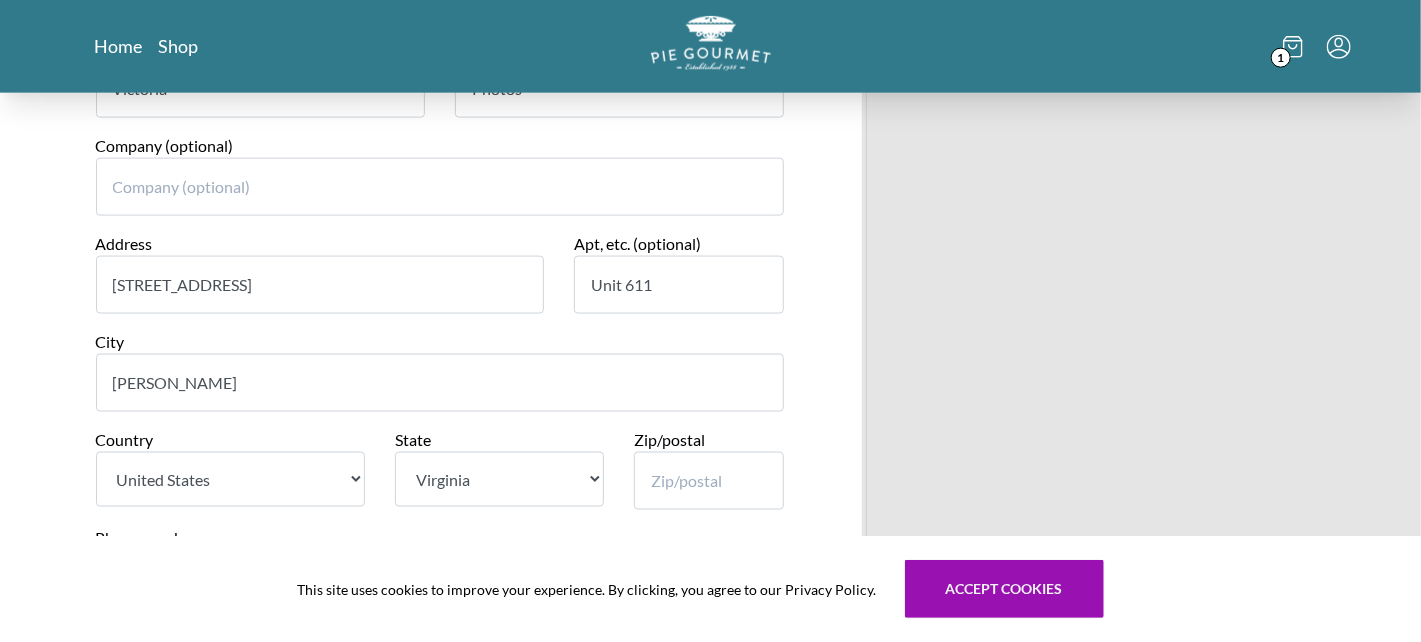 click on "Zip/postal" at bounding box center [709, 481] 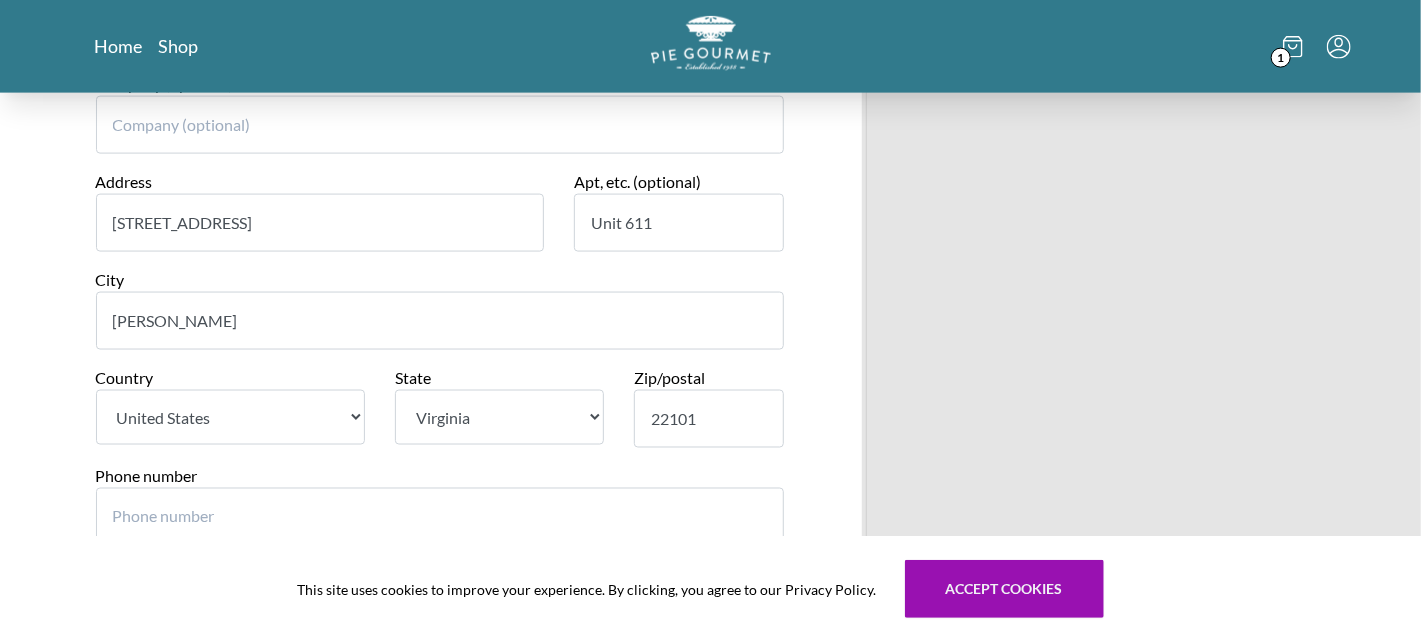 scroll, scrollTop: 1435, scrollLeft: 0, axis: vertical 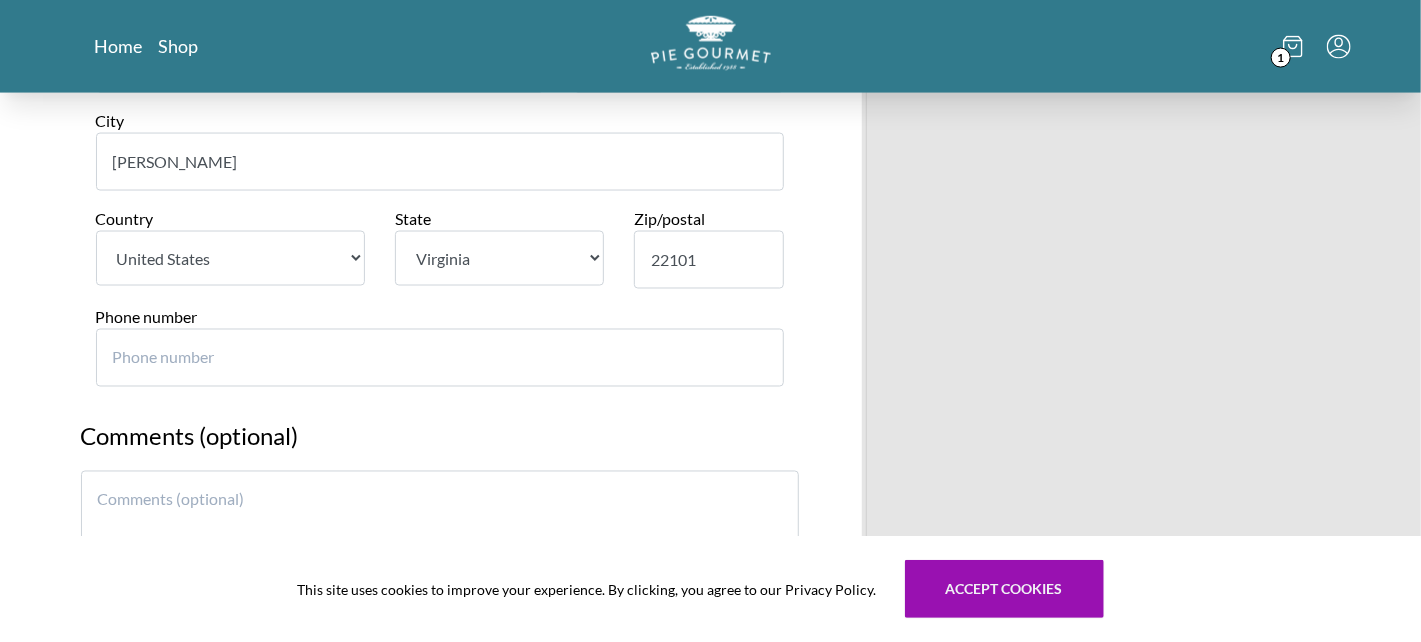 type on "22101" 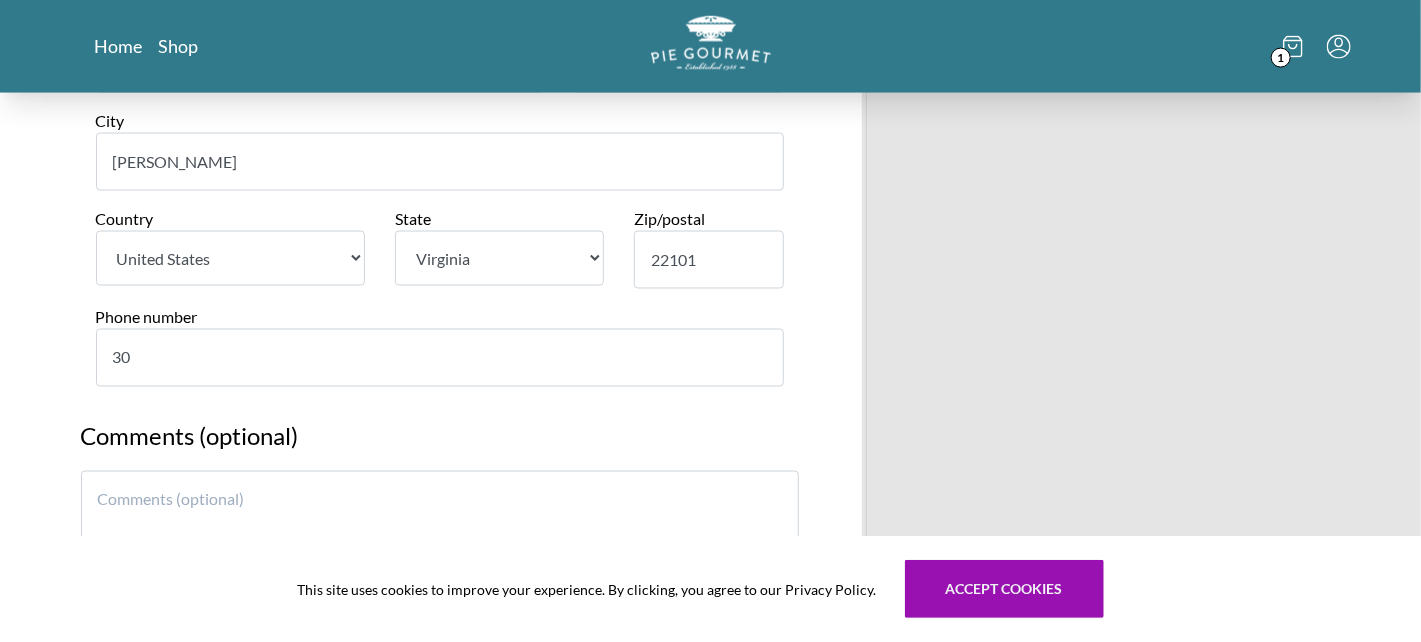 type on "301" 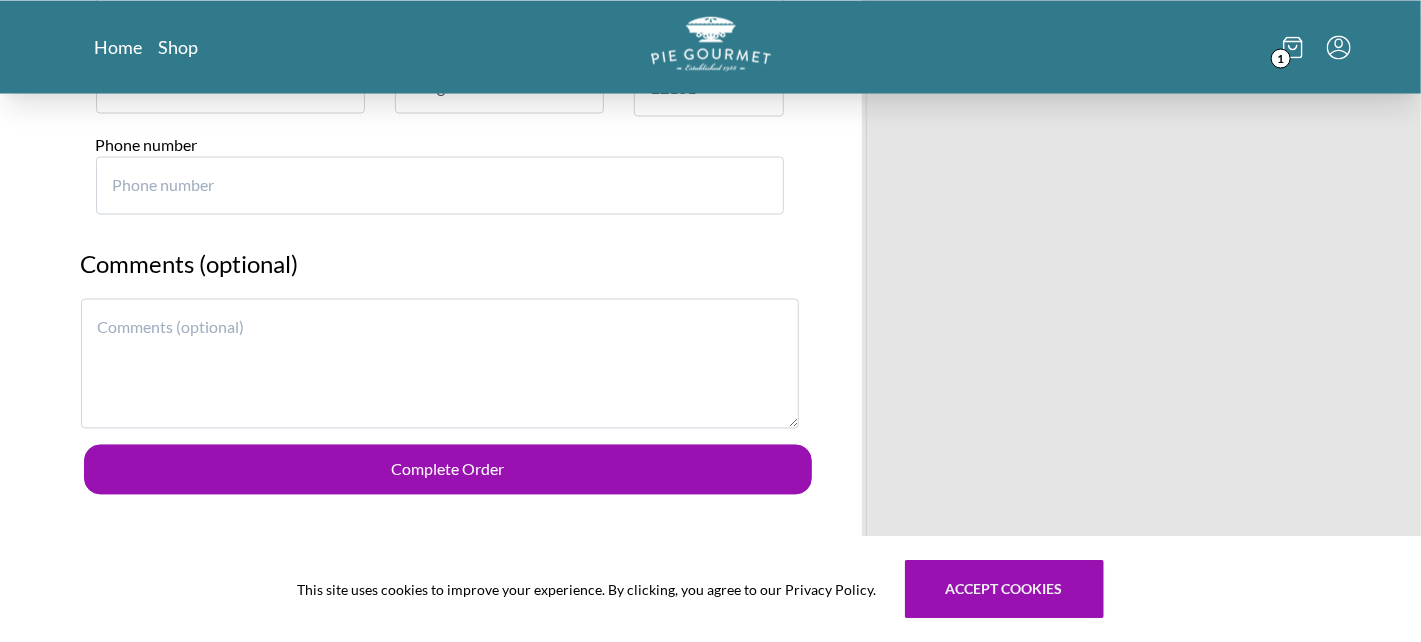 scroll, scrollTop: 1656, scrollLeft: 0, axis: vertical 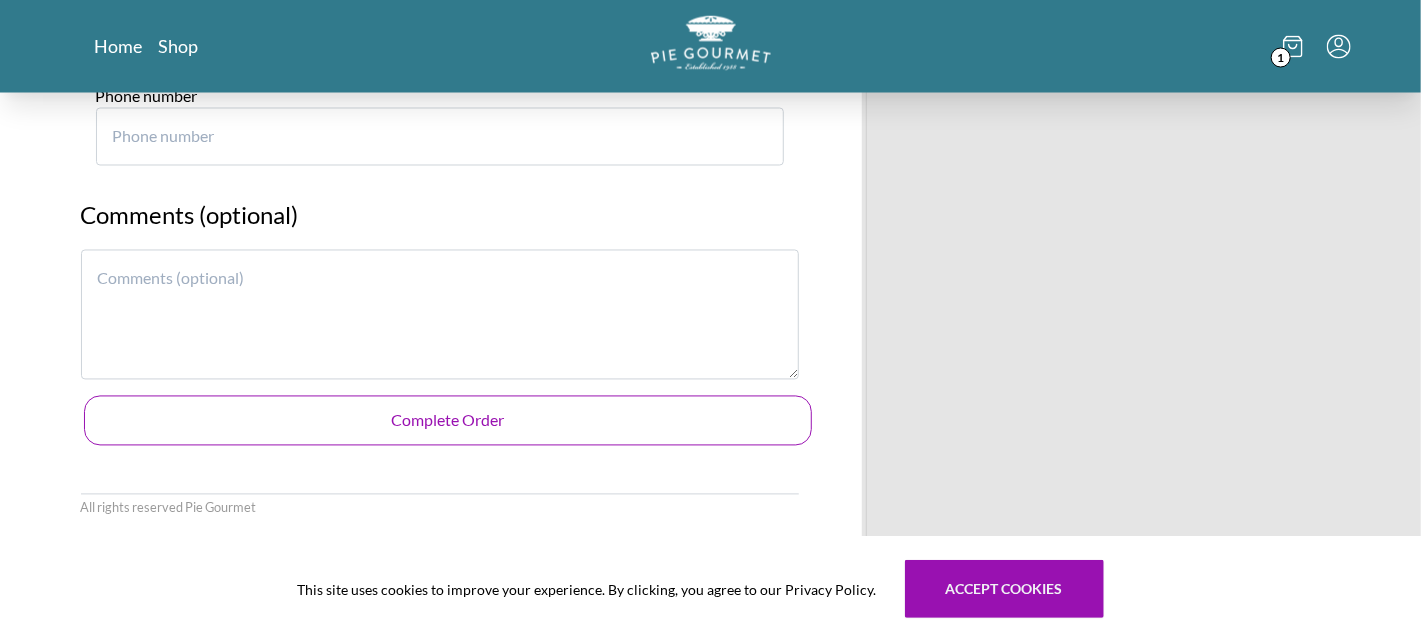 click on "Complete Order" at bounding box center [448, 421] 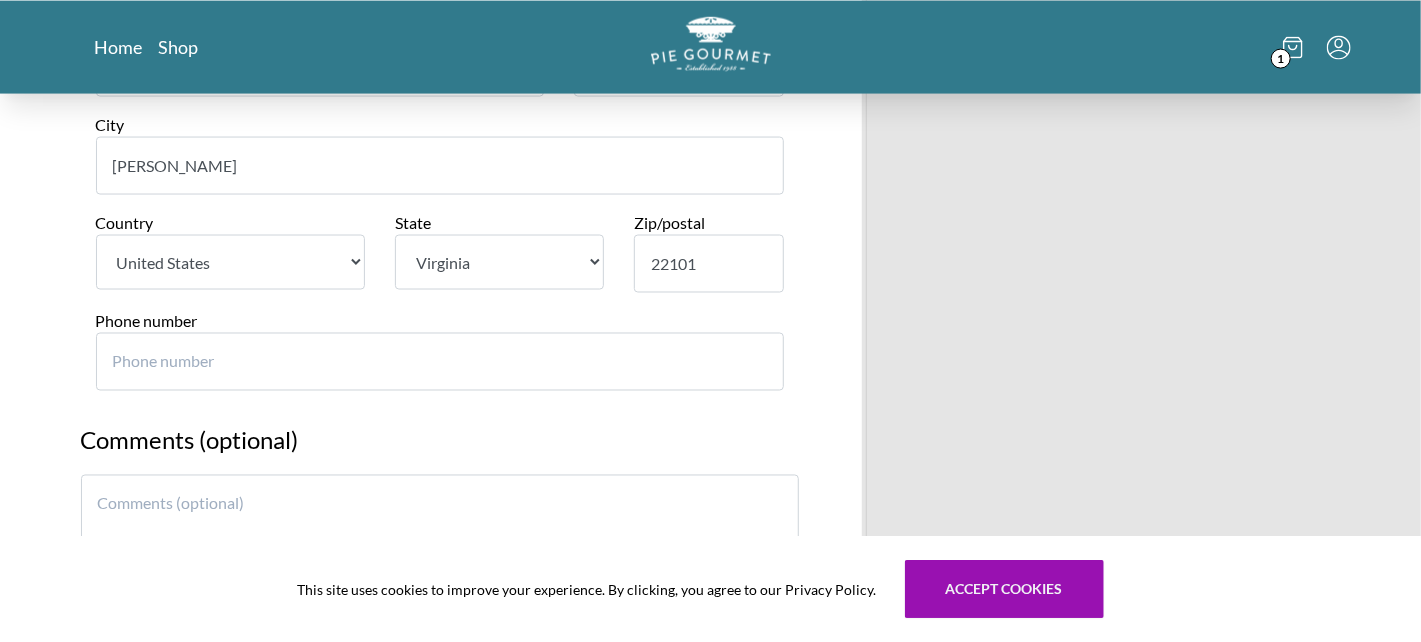 scroll, scrollTop: 1435, scrollLeft: 0, axis: vertical 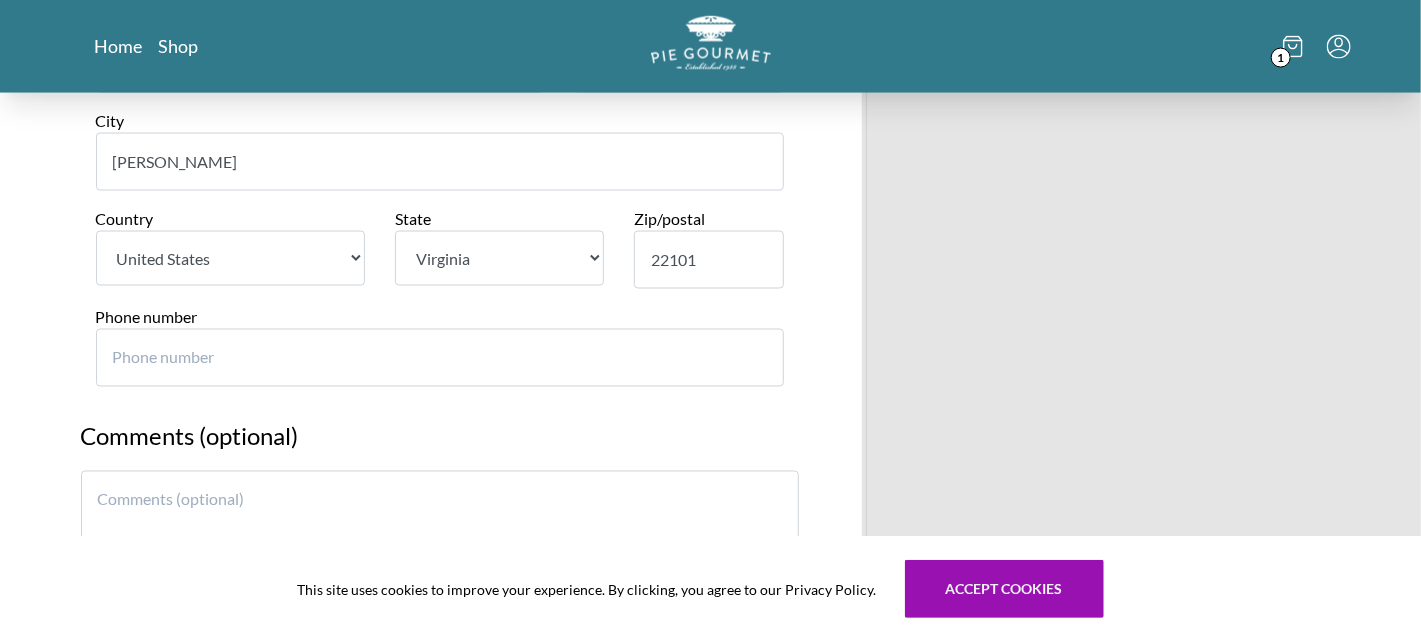 click on "Phone number" at bounding box center [440, 358] 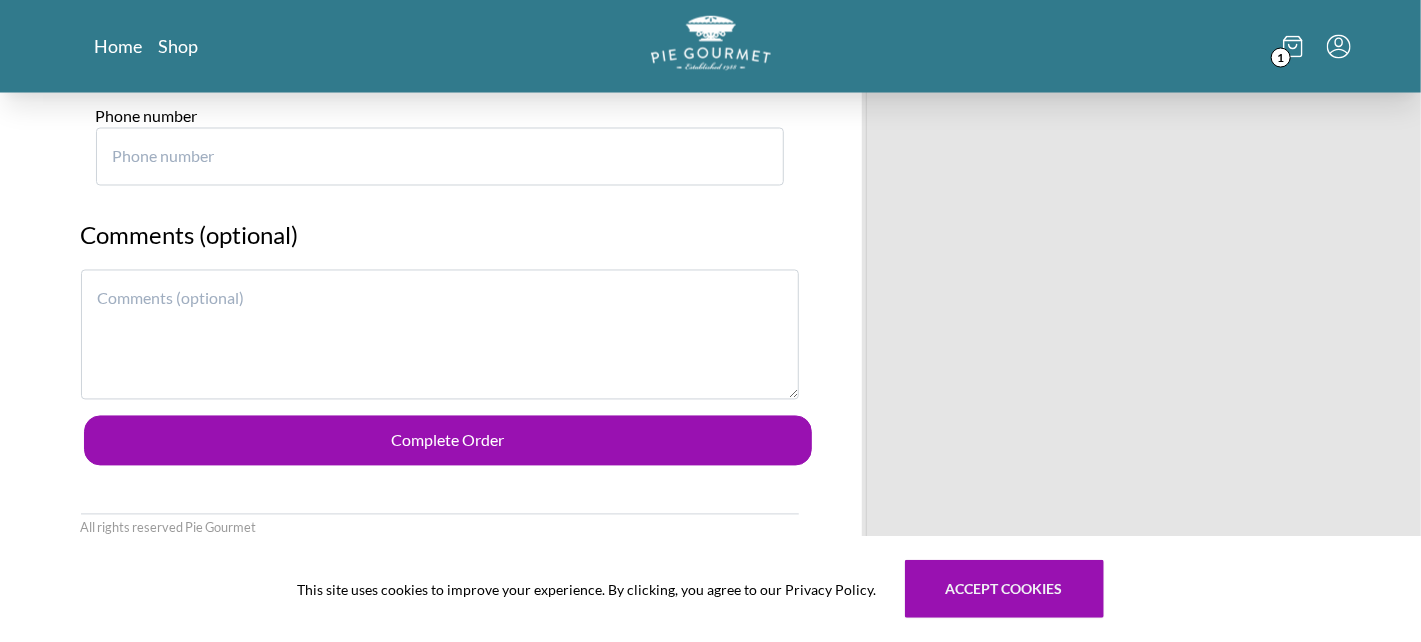 scroll, scrollTop: 1656, scrollLeft: 0, axis: vertical 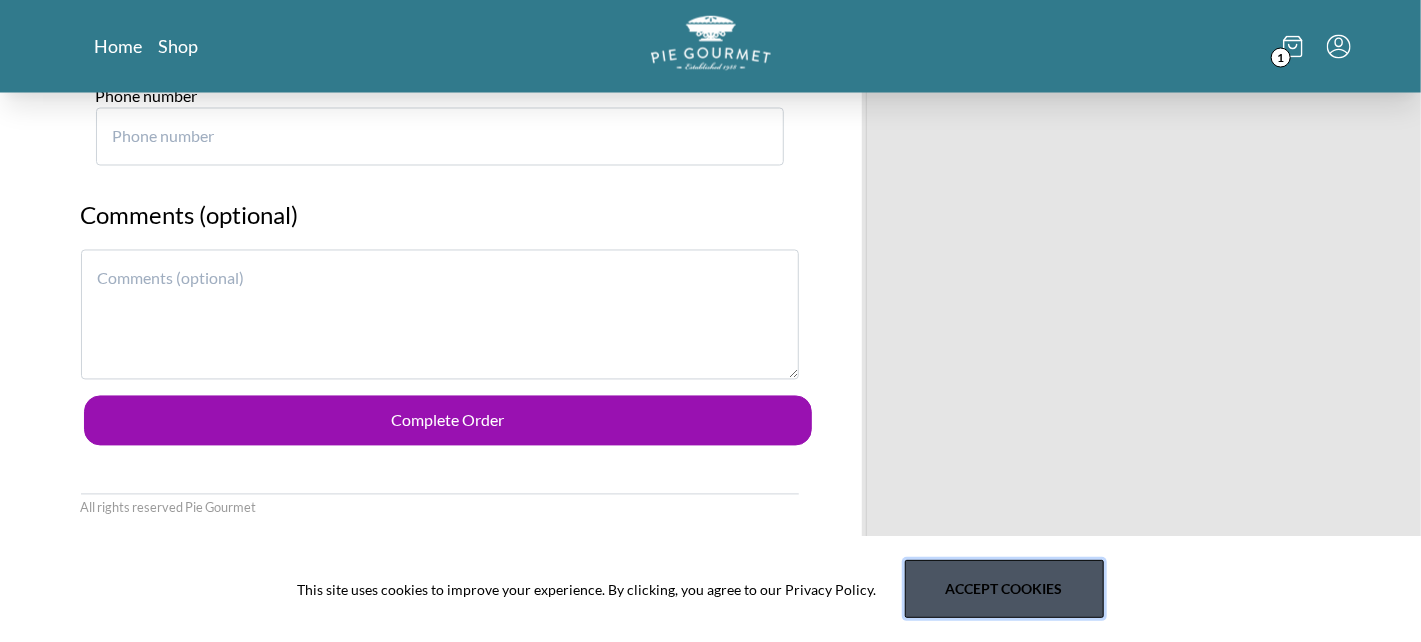 click on "Accept cookies" at bounding box center [1004, 589] 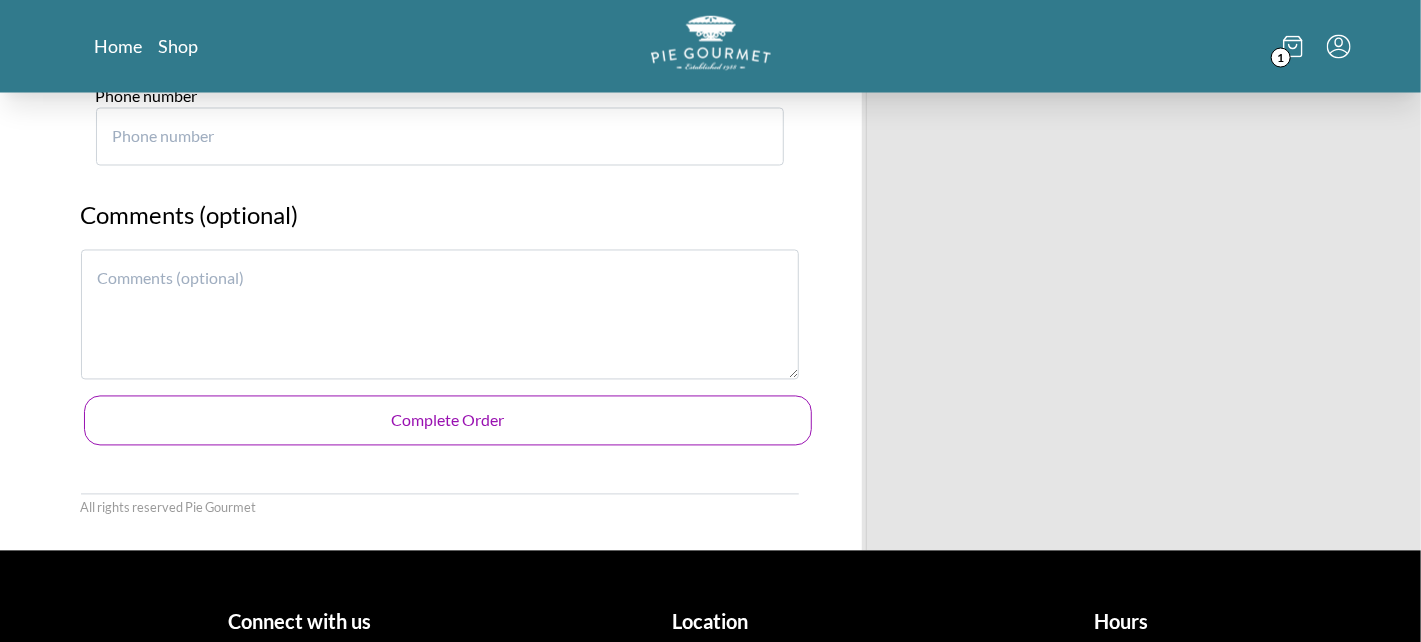 click on "Complete Order" at bounding box center (448, 421) 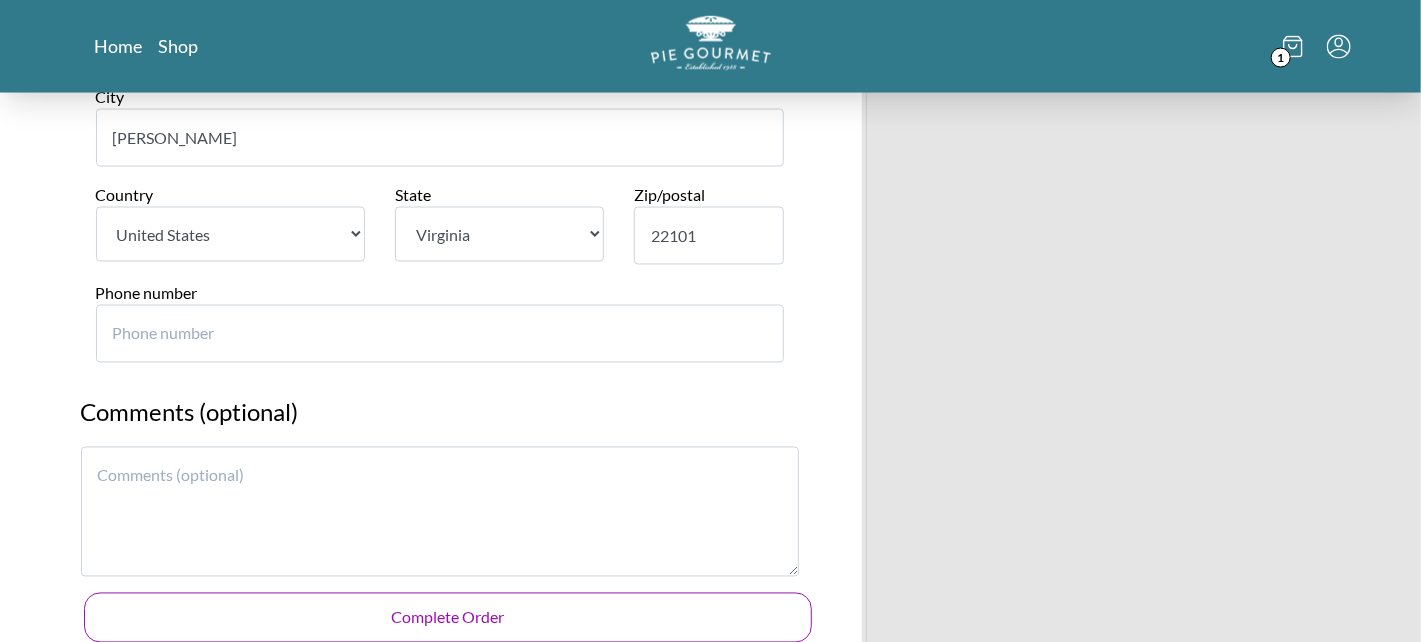 scroll, scrollTop: 1214, scrollLeft: 0, axis: vertical 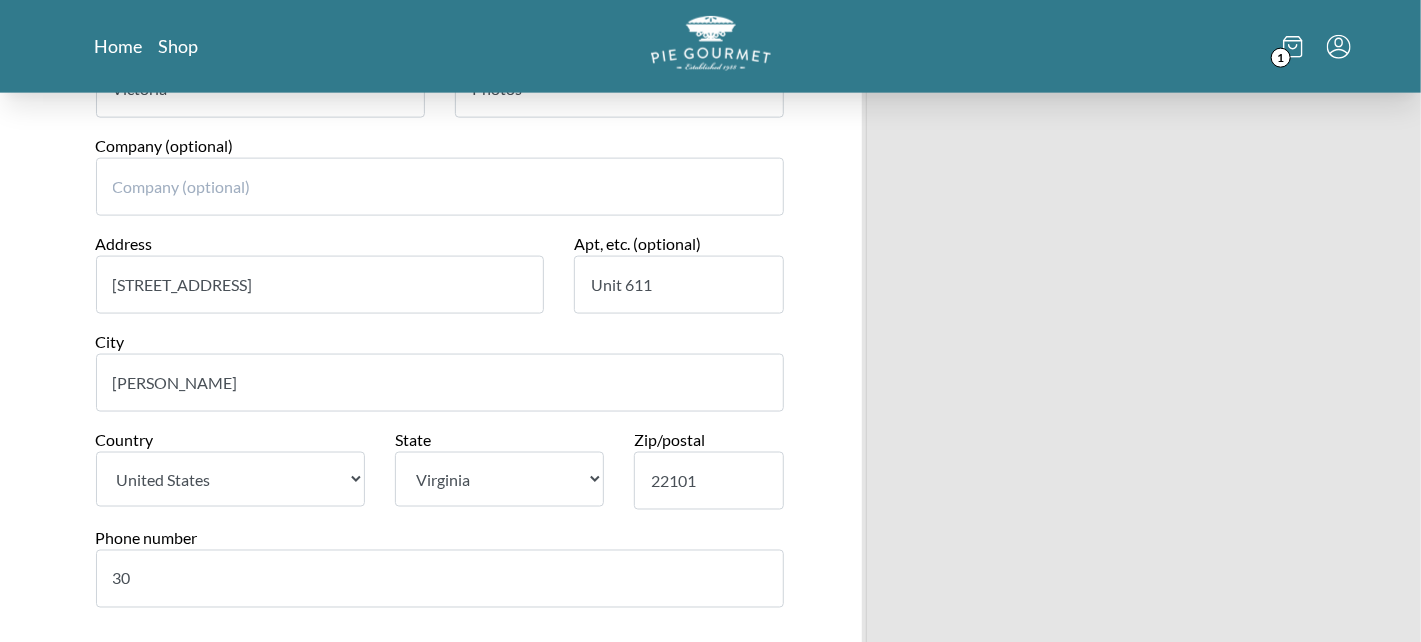 type on "3" 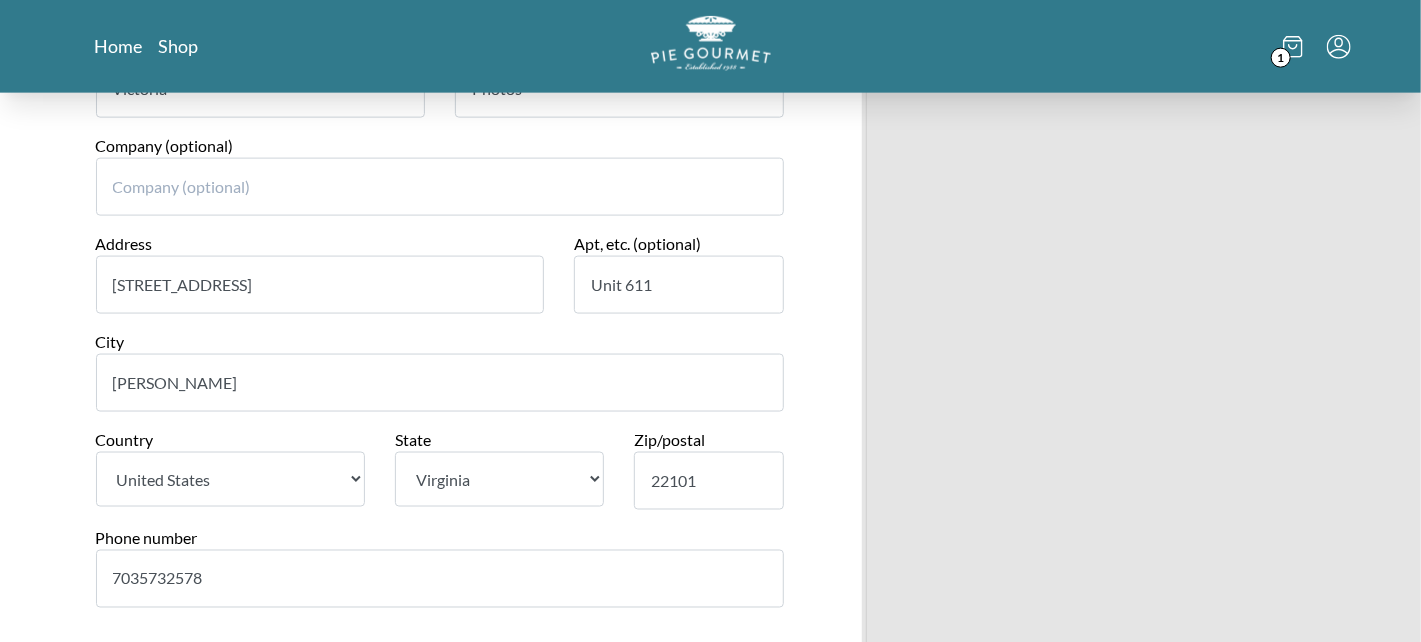 type on "7035732578" 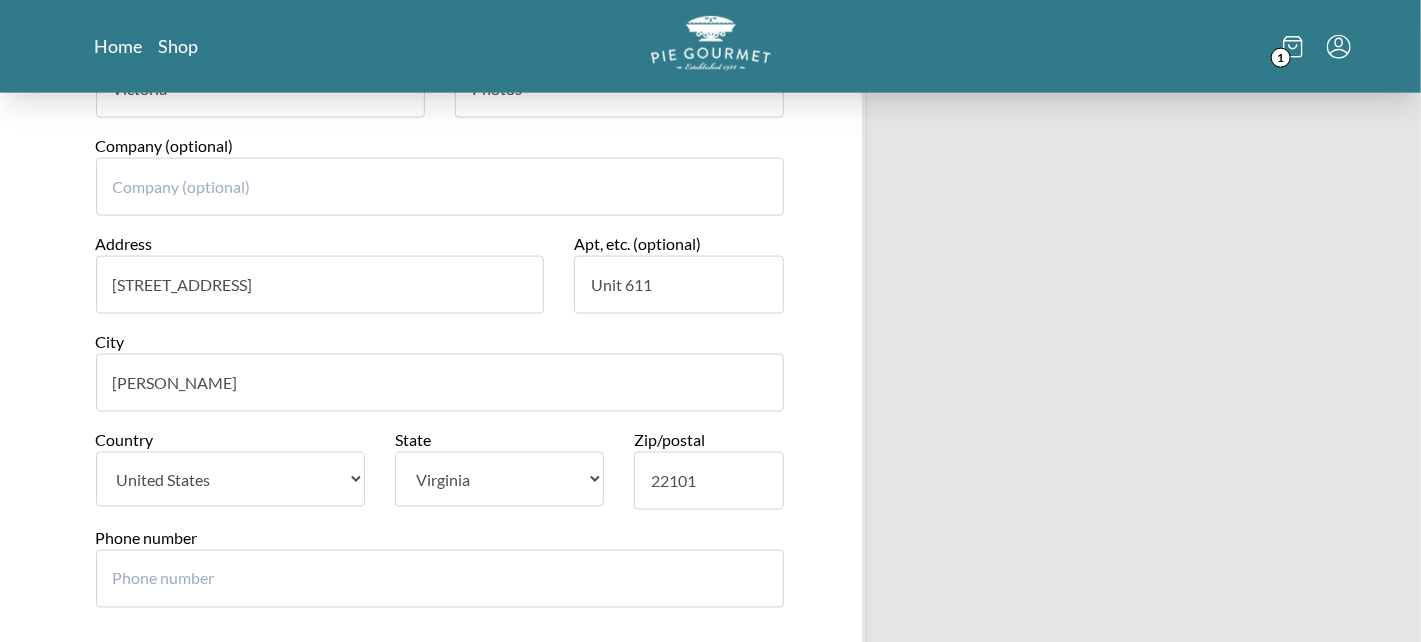 click on "Phone number" at bounding box center (440, 579) 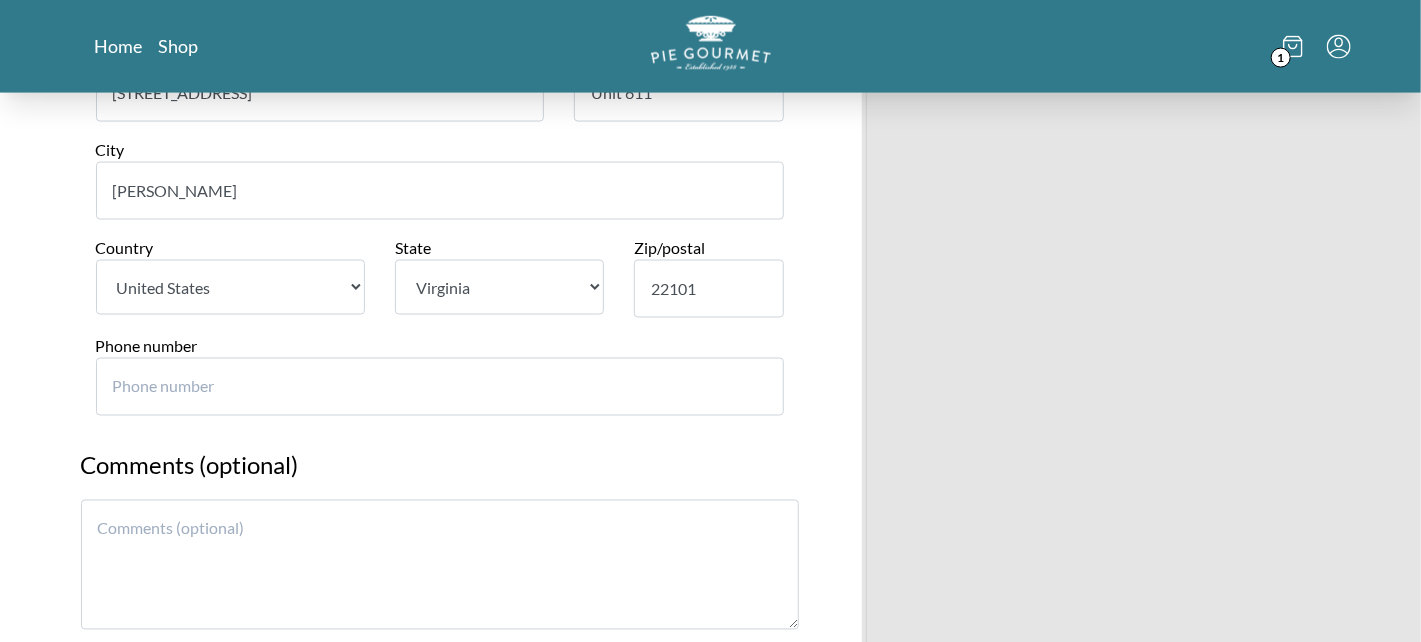 scroll, scrollTop: 1656, scrollLeft: 0, axis: vertical 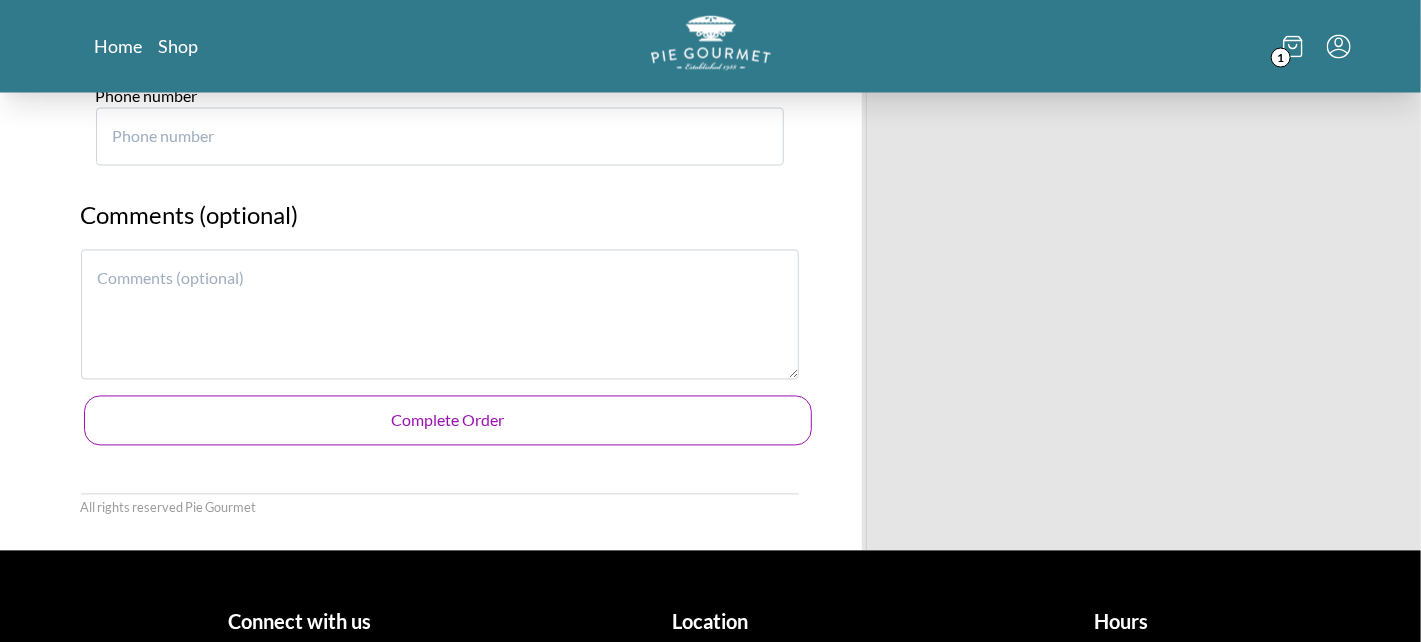 click on "Complete Order" at bounding box center (448, 421) 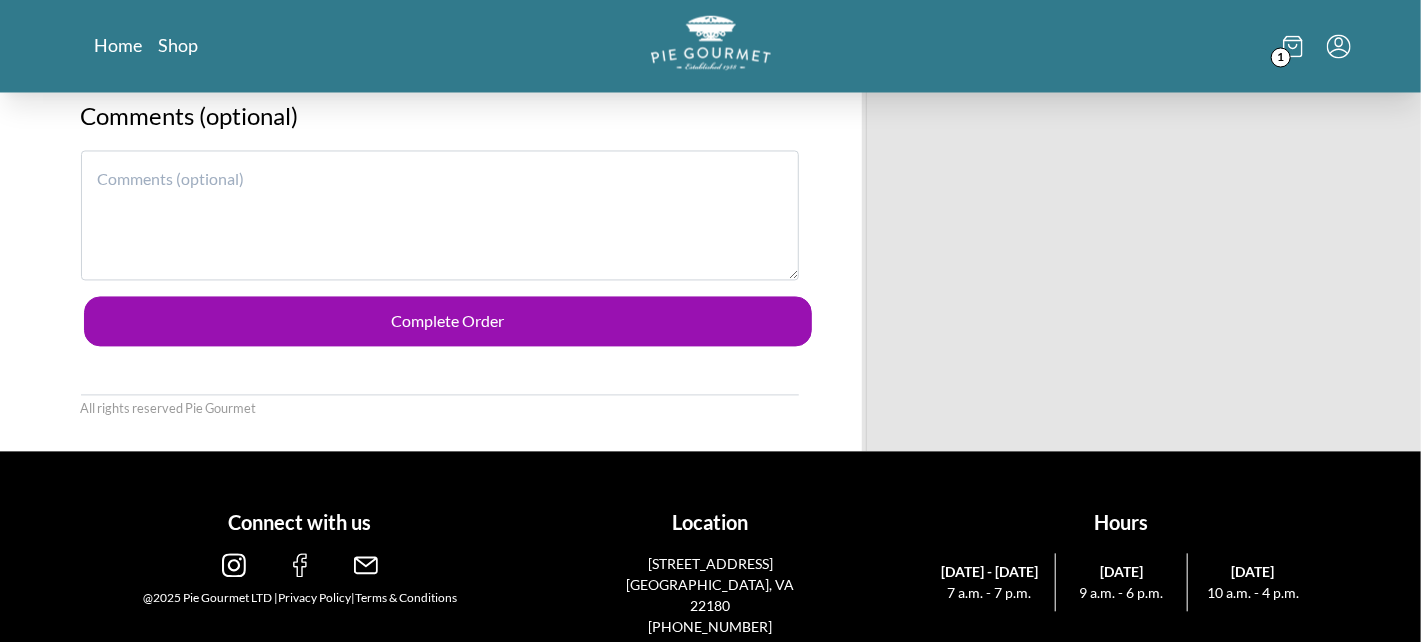 scroll, scrollTop: 1761, scrollLeft: 0, axis: vertical 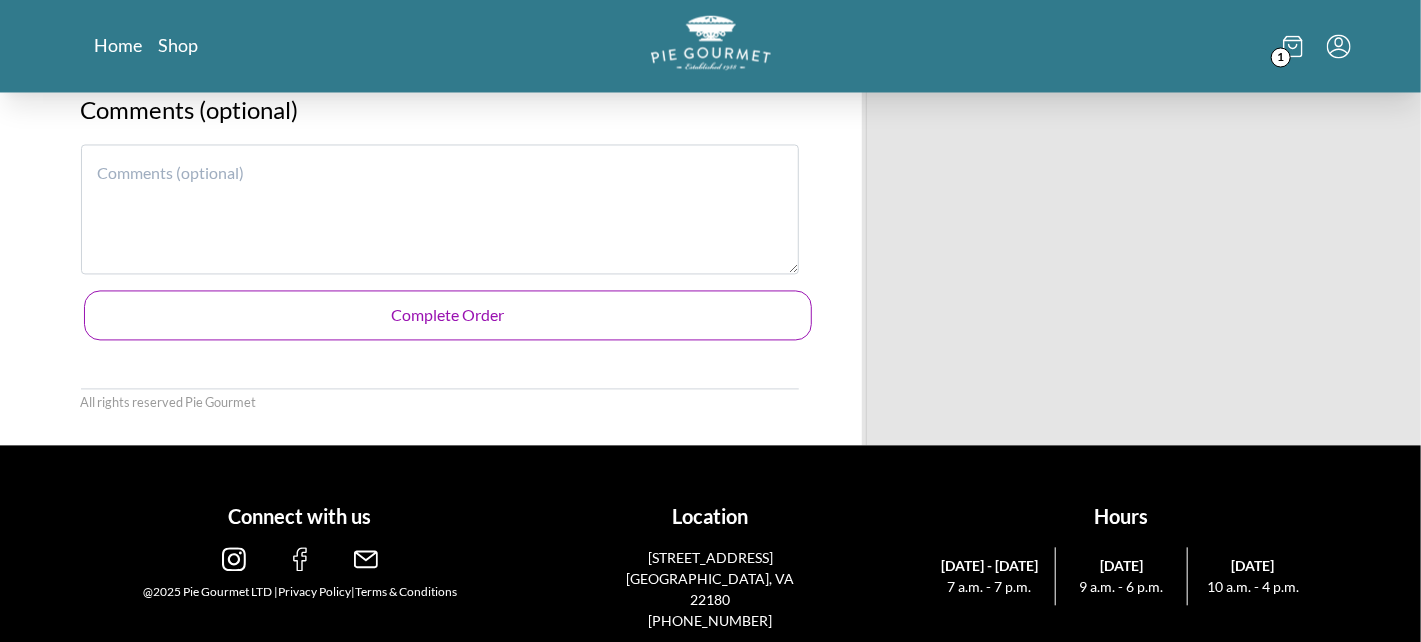 click on "Complete Order" at bounding box center (448, 316) 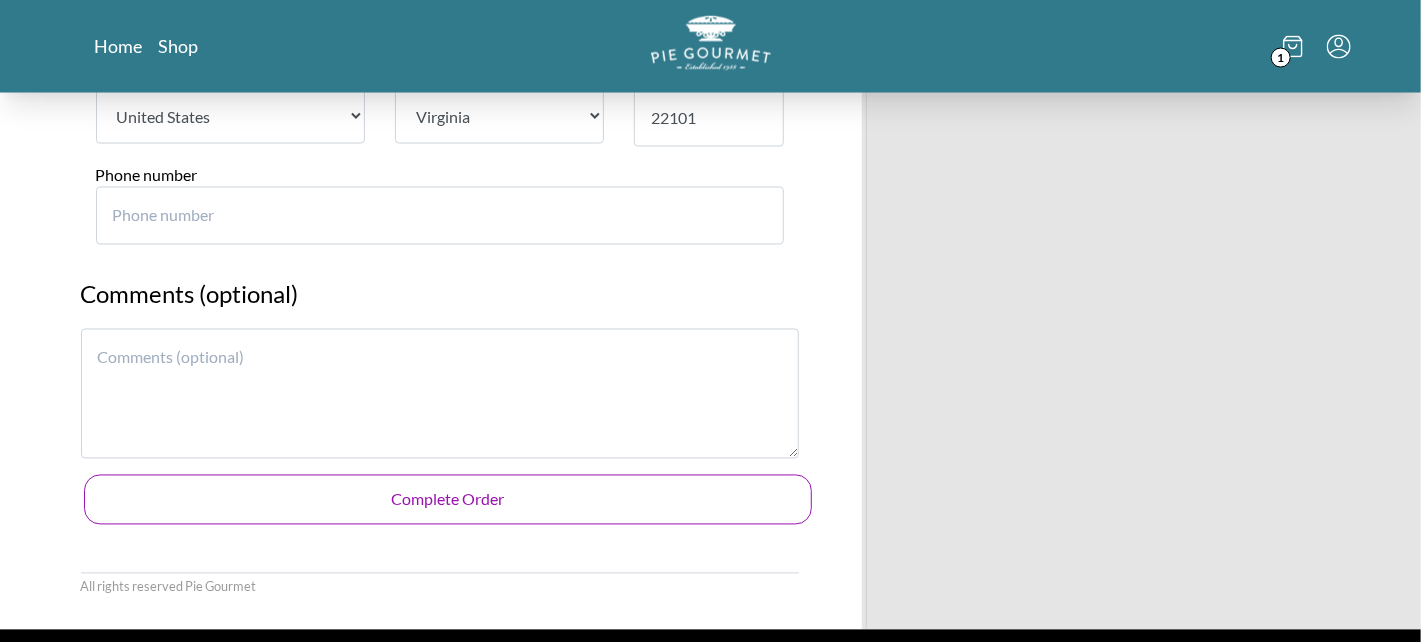 scroll, scrollTop: 1541, scrollLeft: 0, axis: vertical 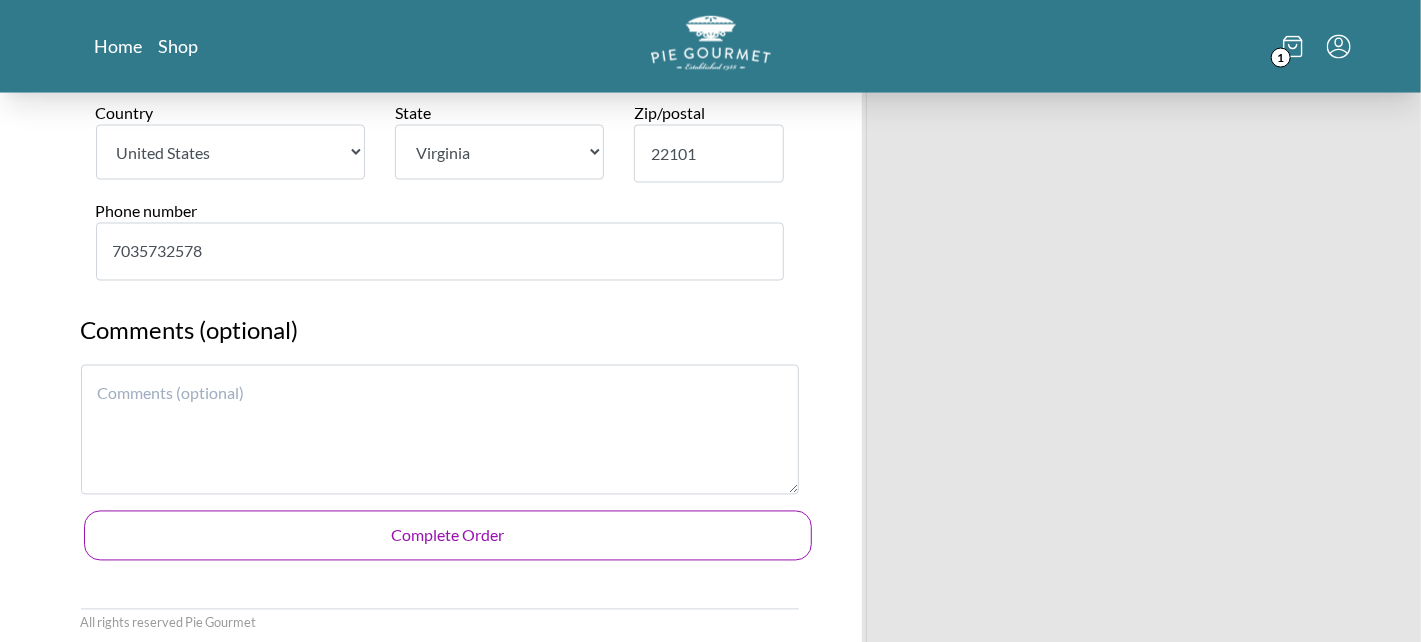 type on "7035732578" 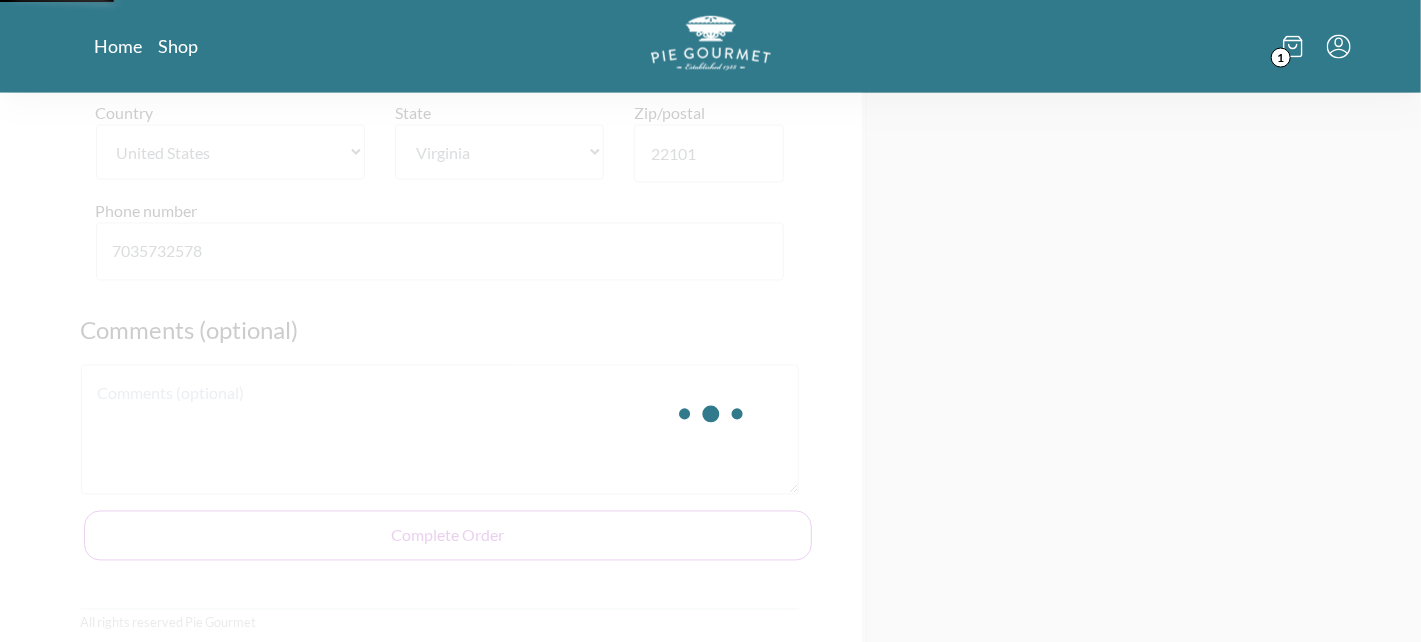 scroll, scrollTop: 0, scrollLeft: 0, axis: both 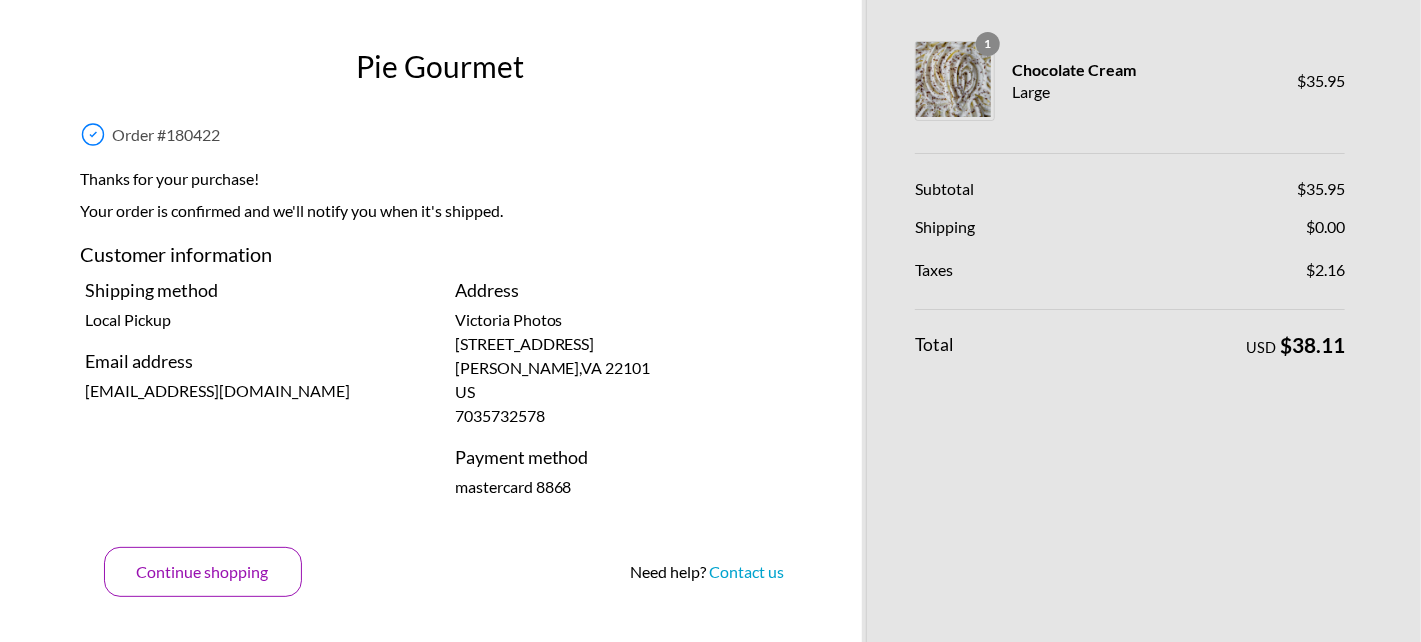 click on "Continue shopping" at bounding box center (203, 572) 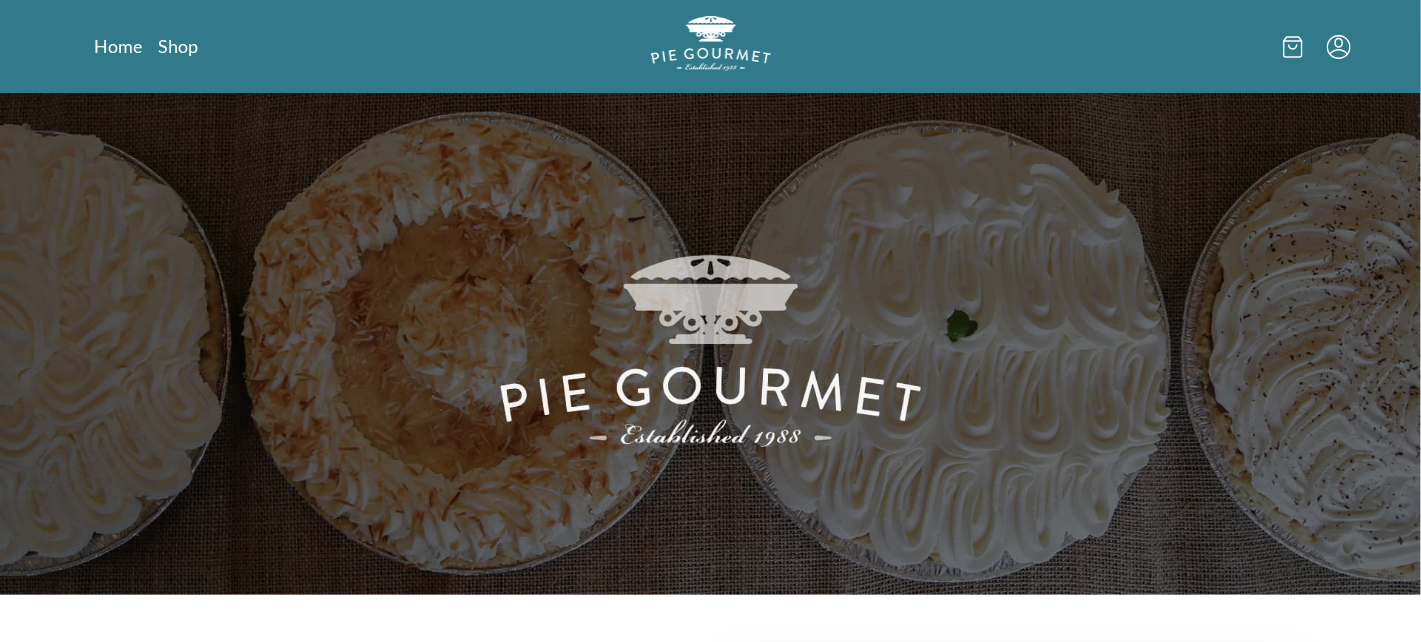 click 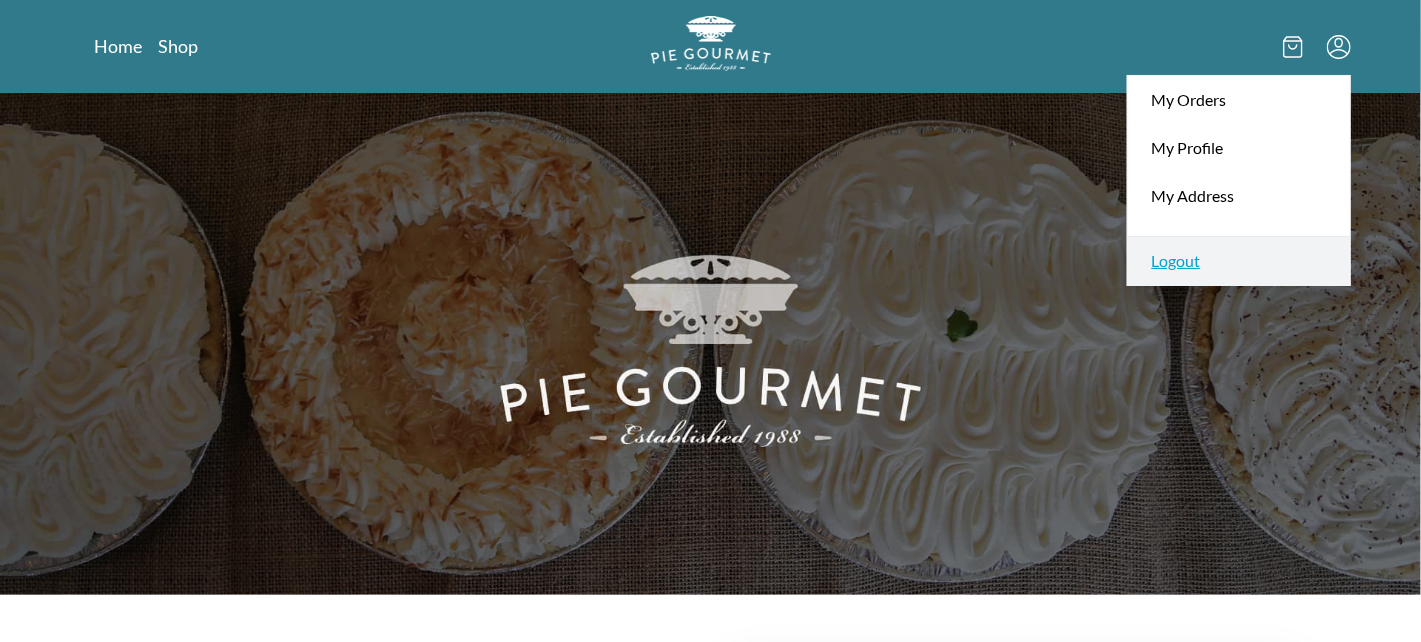 click on "Logout" at bounding box center (1239, 260) 